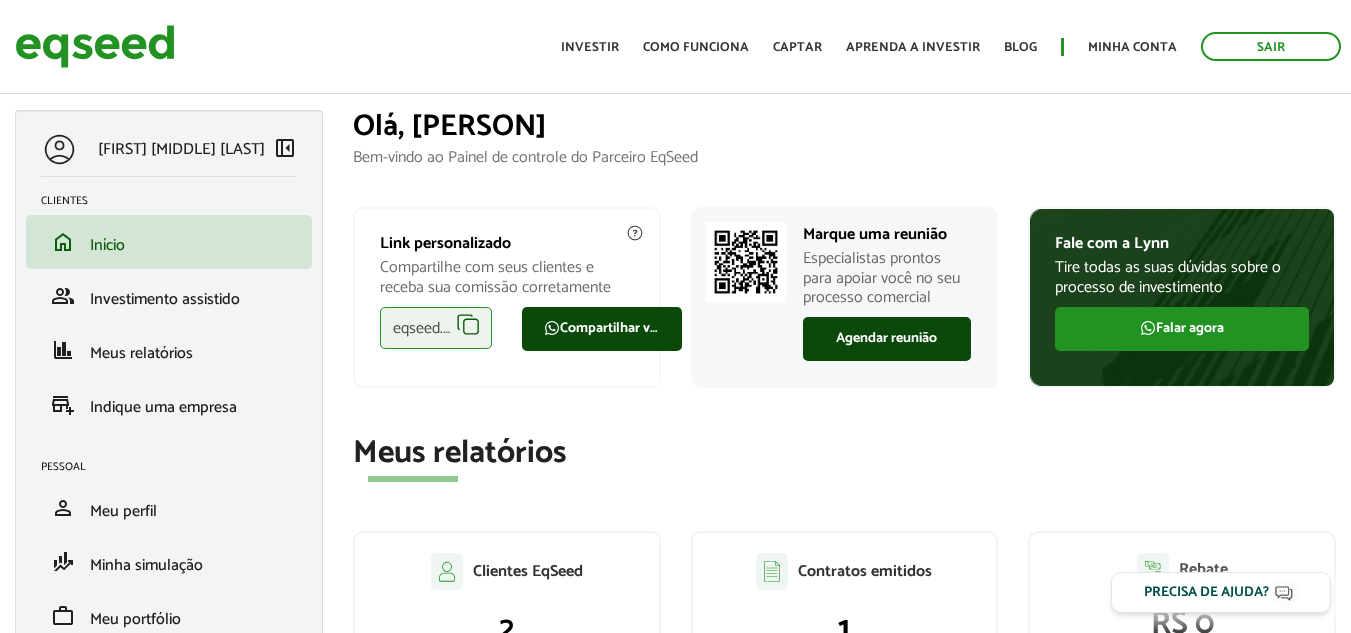 scroll, scrollTop: 0, scrollLeft: 0, axis: both 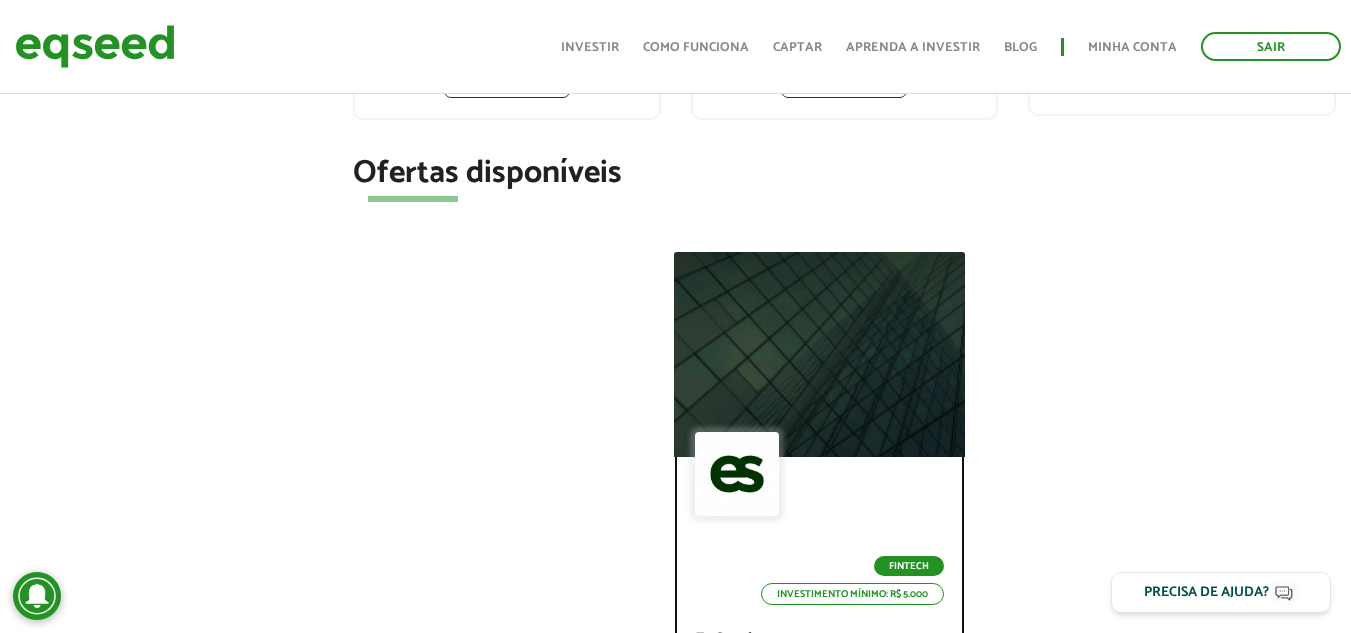 click at bounding box center (737, 474) 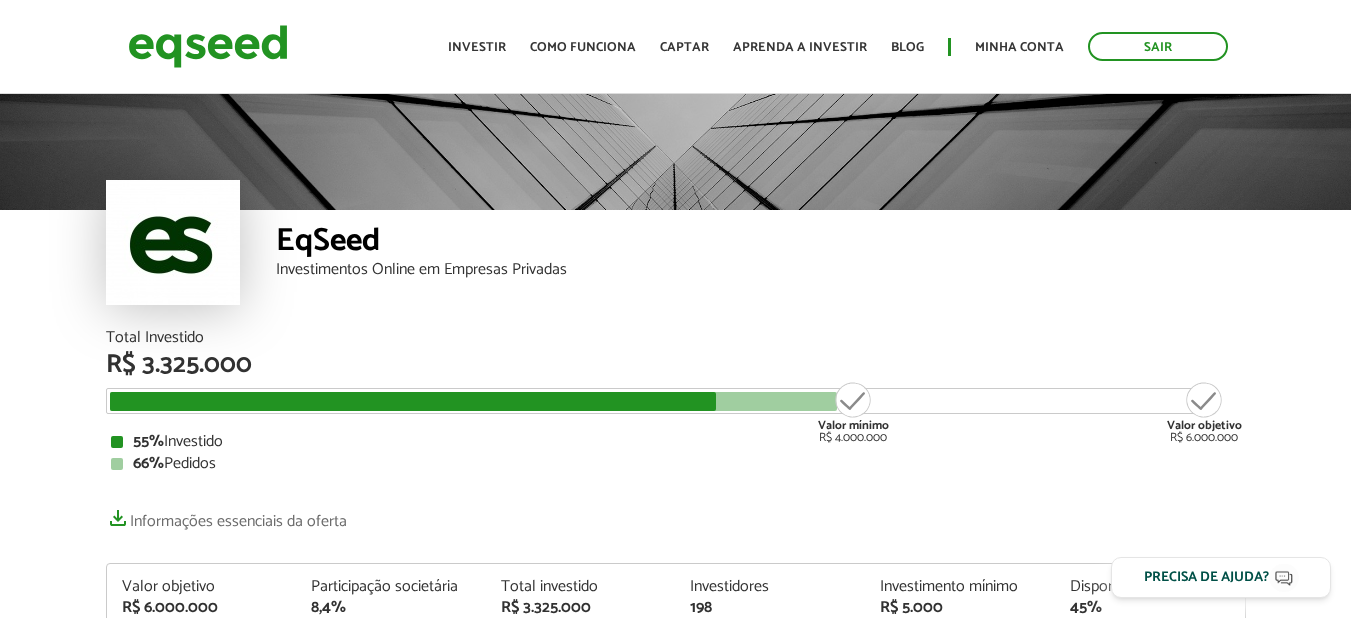 scroll, scrollTop: 0, scrollLeft: 0, axis: both 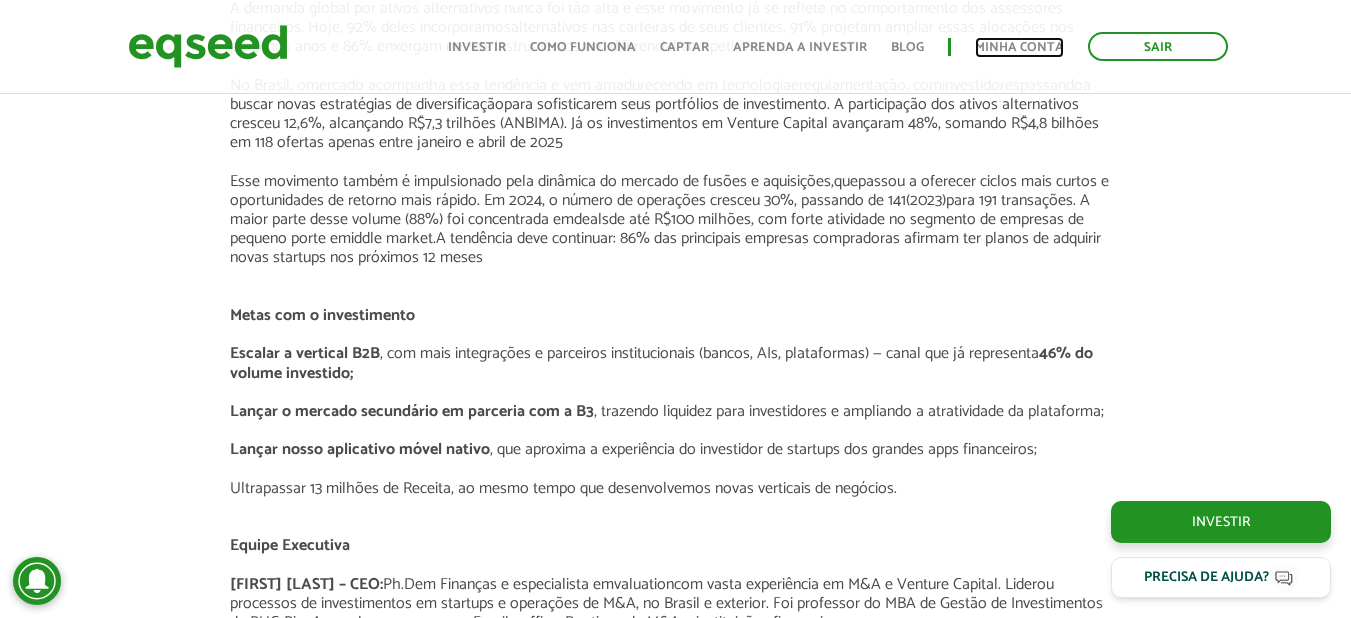 click on "Minha conta" at bounding box center [1019, 47] 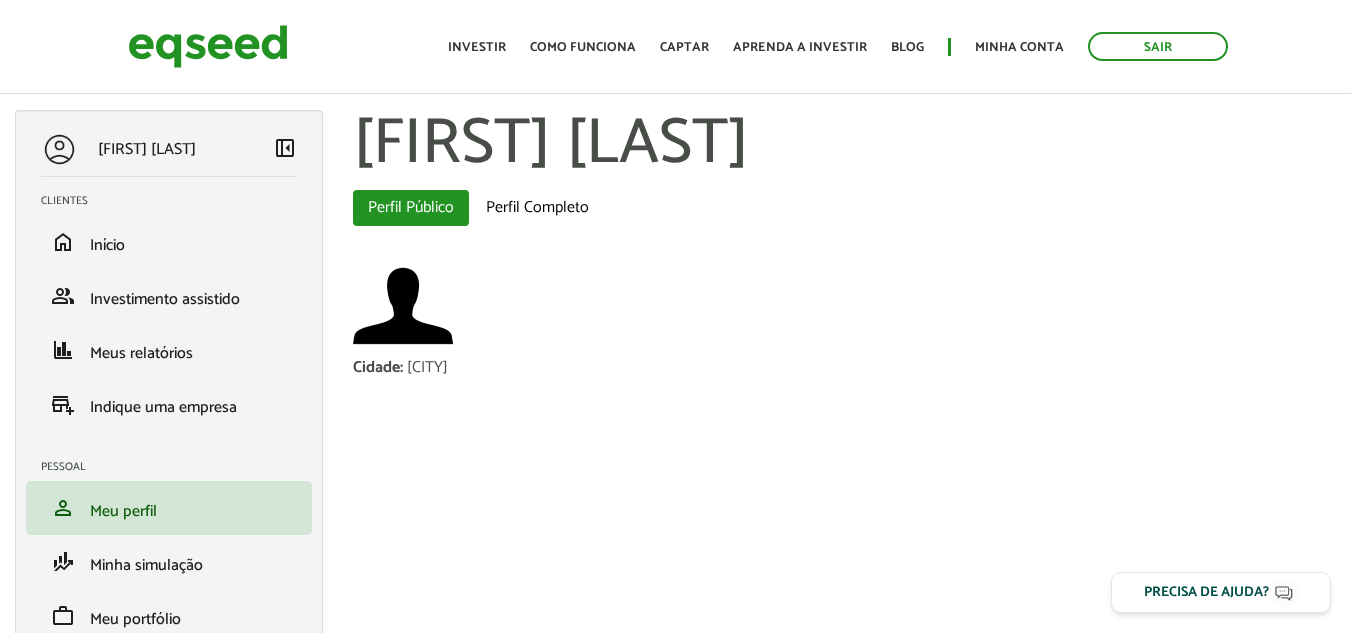 scroll, scrollTop: 0, scrollLeft: 0, axis: both 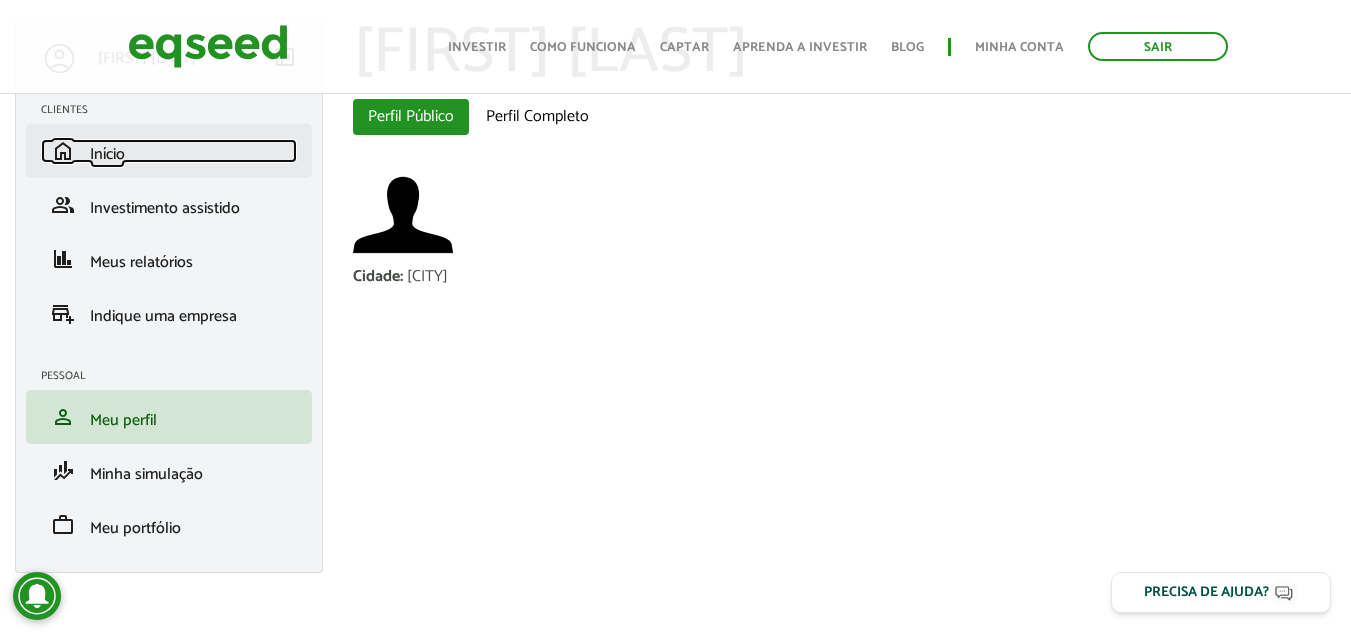 click on "Início" at bounding box center [107, 154] 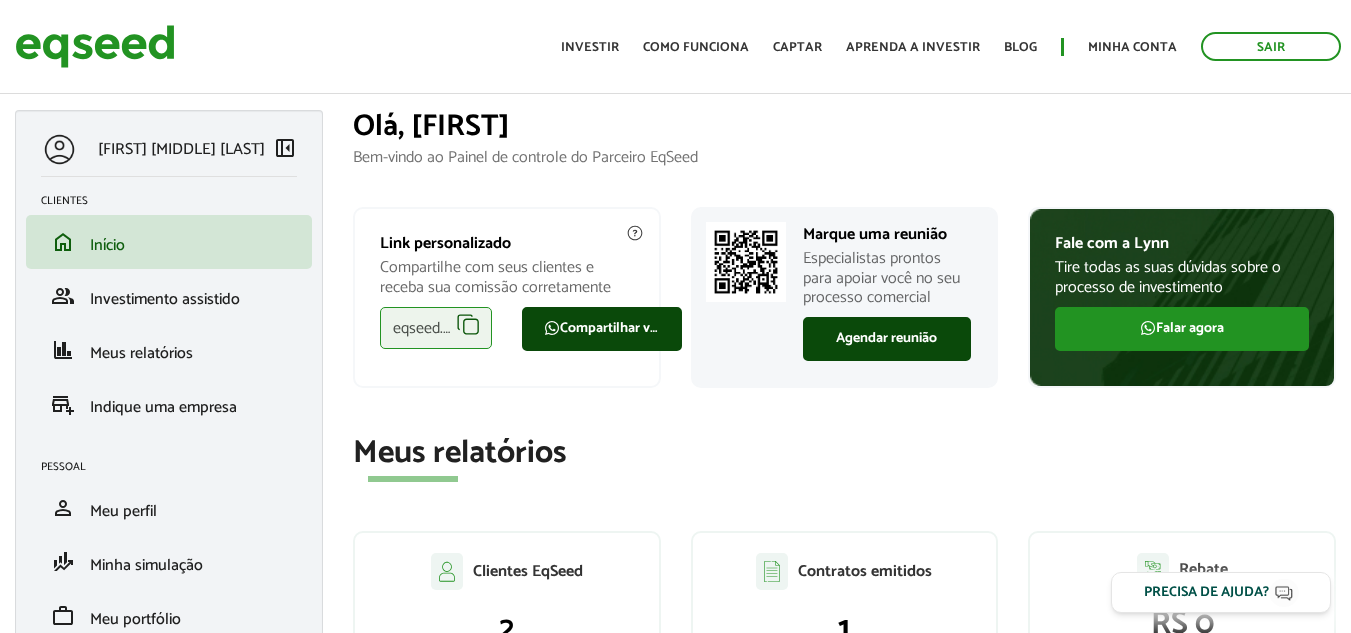 scroll, scrollTop: 0, scrollLeft: 0, axis: both 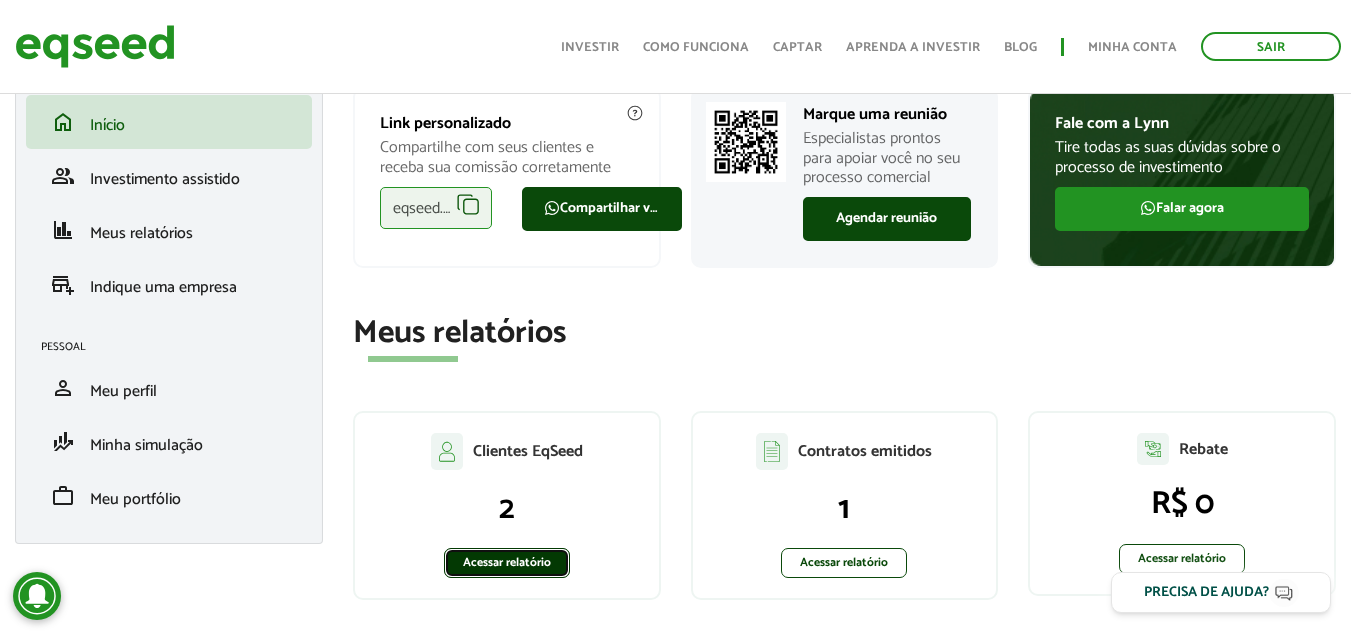 click on "Acessar relatório" at bounding box center (507, 563) 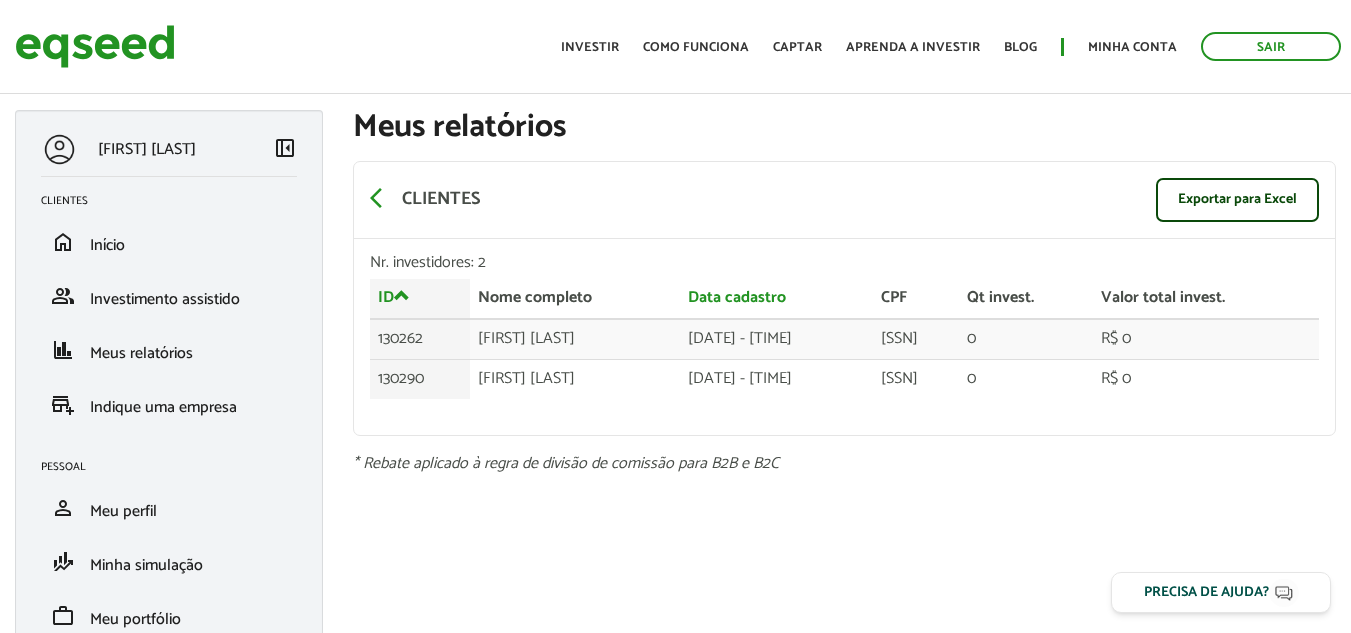 scroll, scrollTop: 0, scrollLeft: 0, axis: both 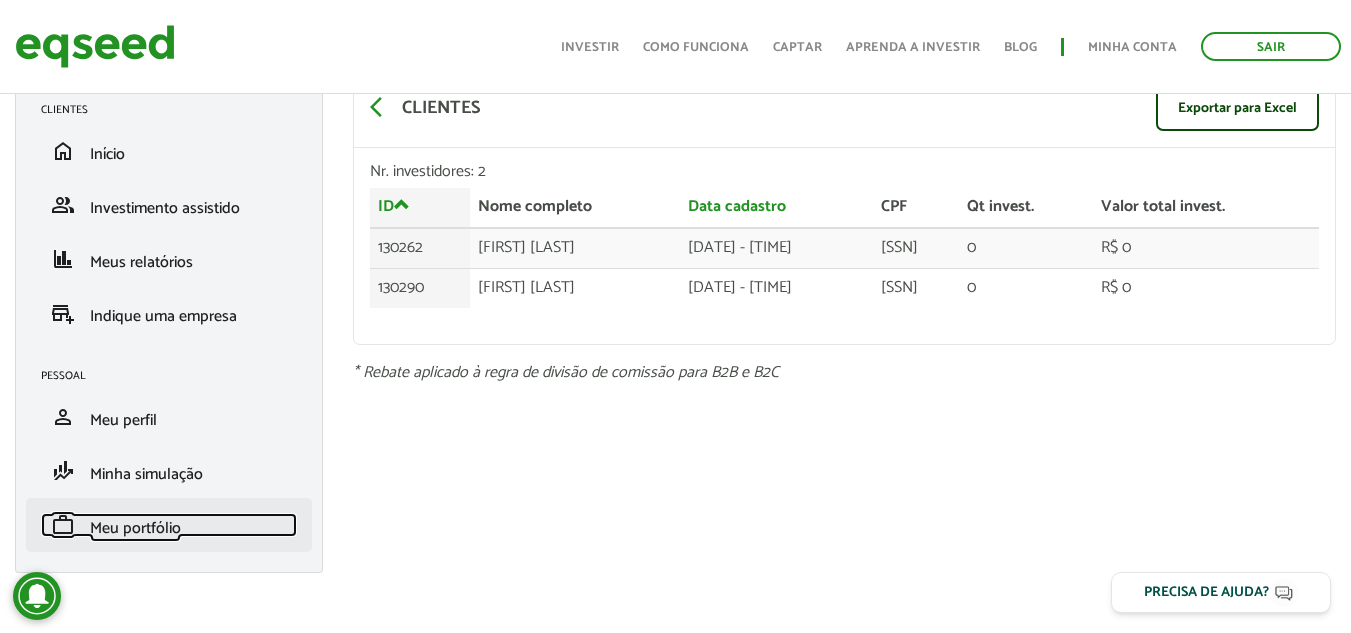 click on "Meu portfólio" at bounding box center (135, 528) 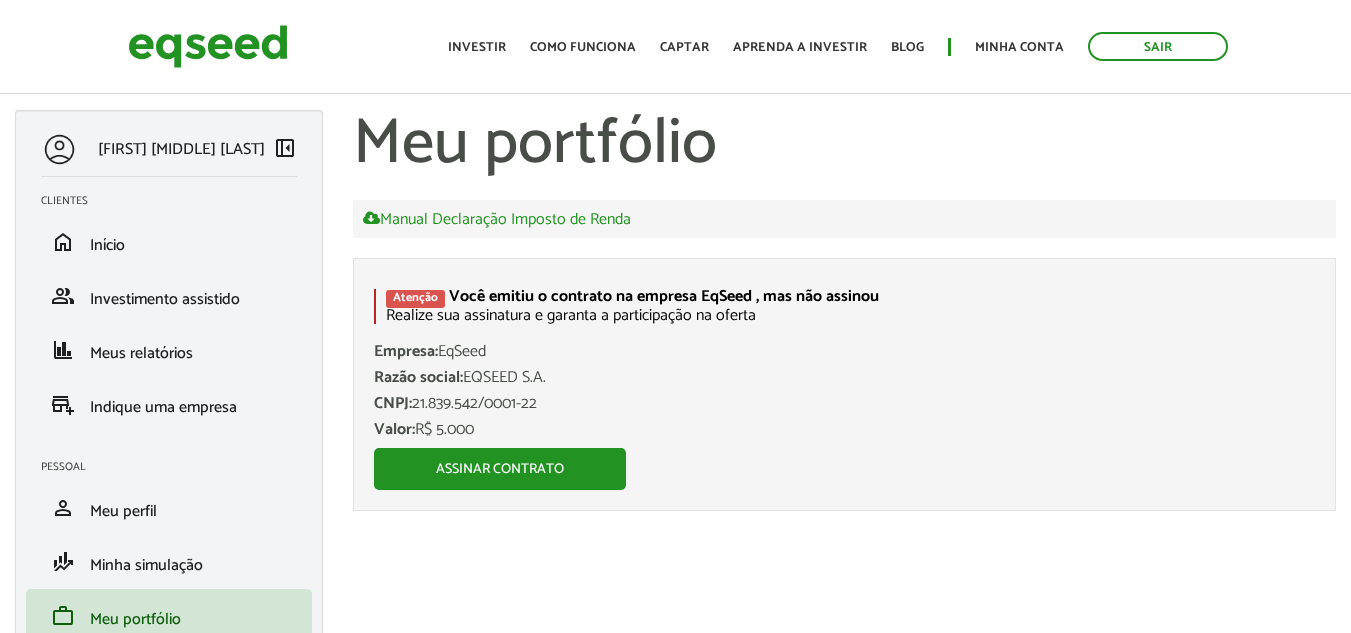 scroll, scrollTop: 0, scrollLeft: 0, axis: both 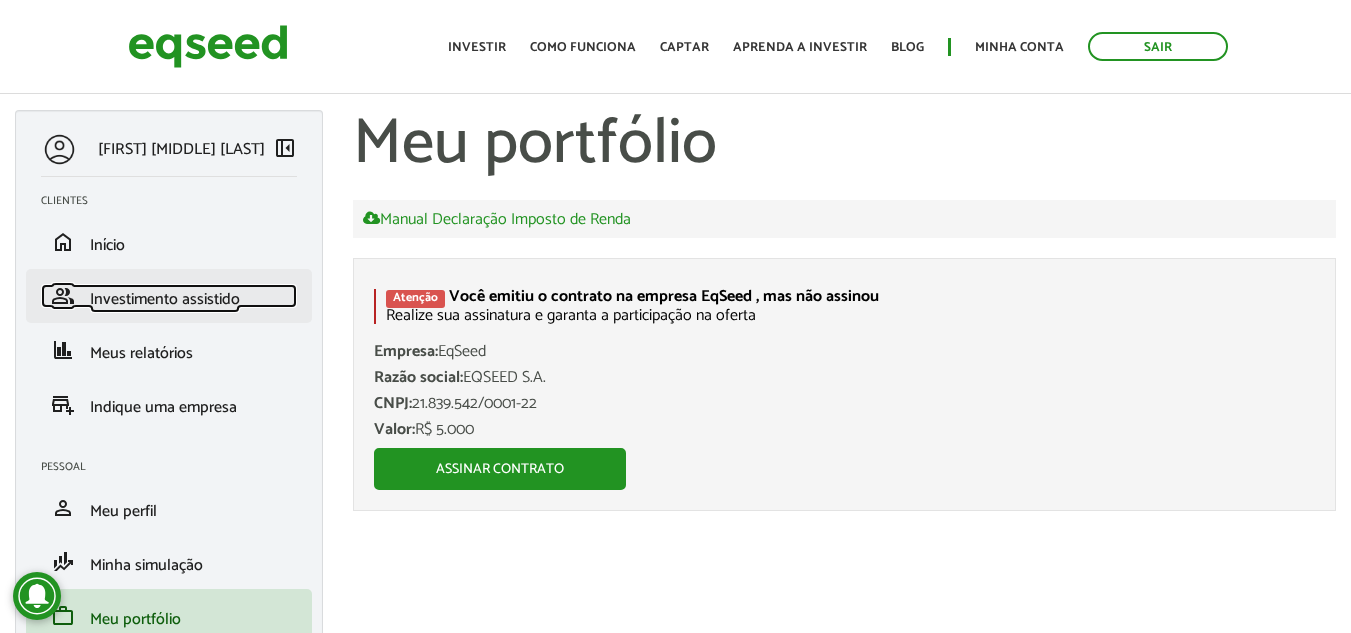 click on "Investimento assistido" at bounding box center [165, 299] 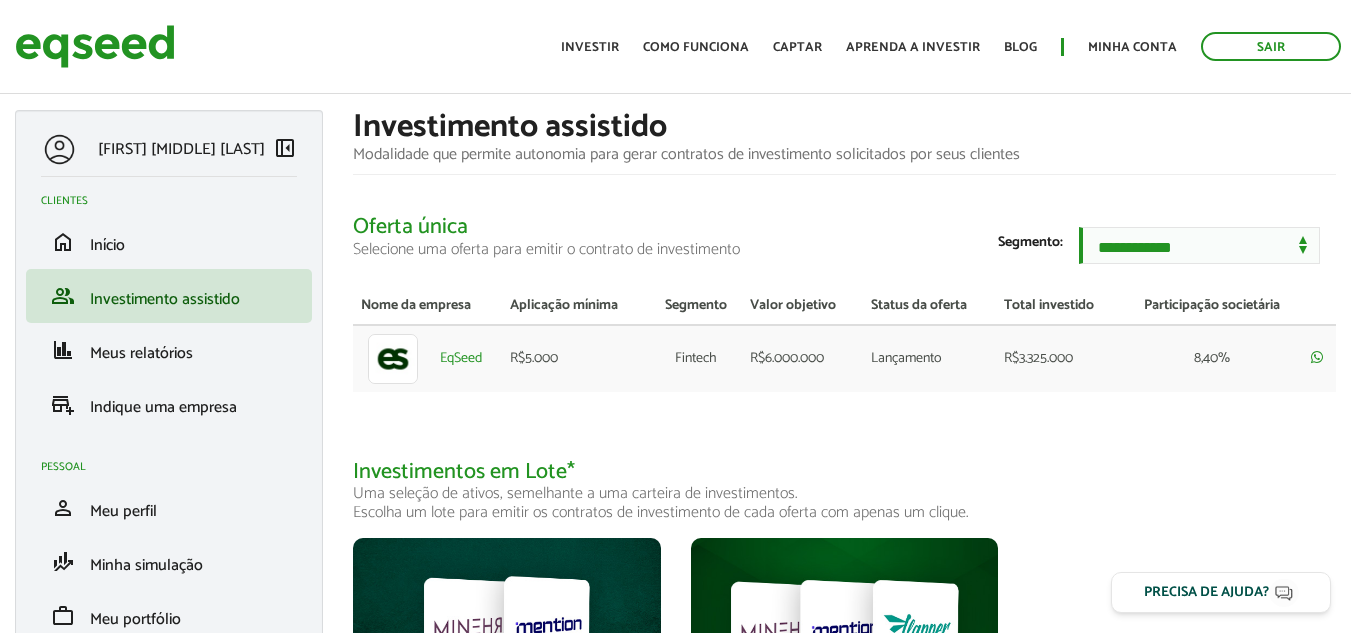 scroll, scrollTop: 0, scrollLeft: 0, axis: both 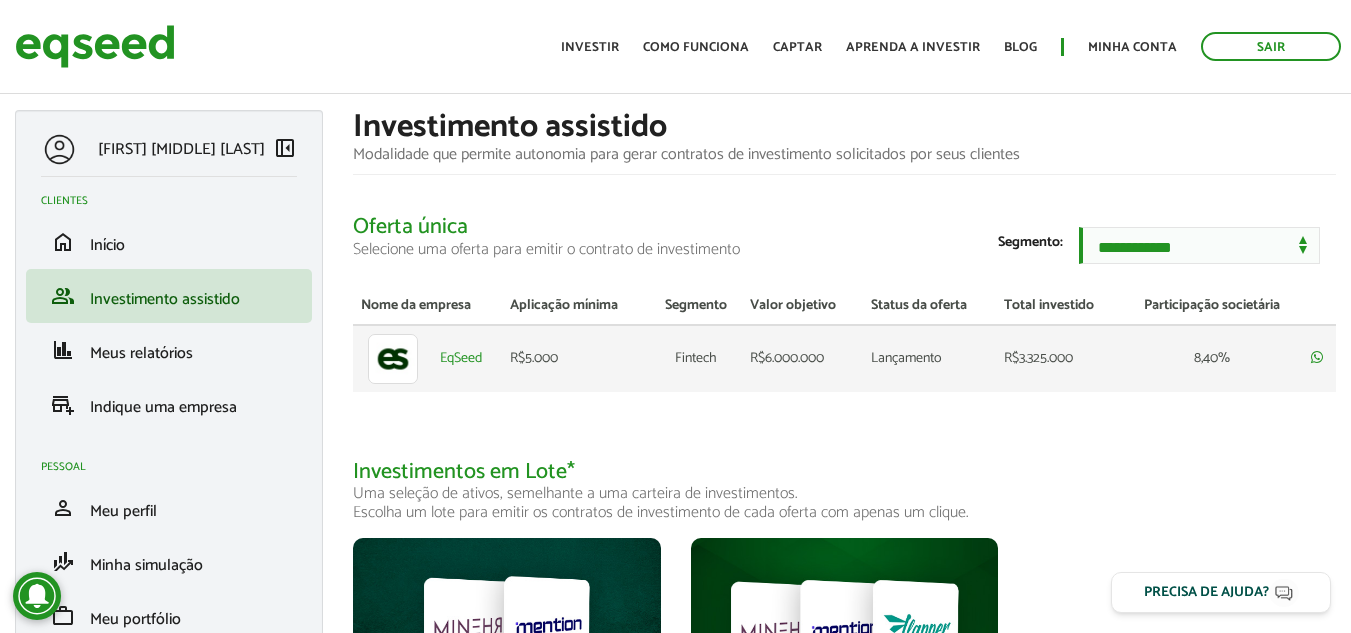 click on "EqSeed" at bounding box center (467, 358) 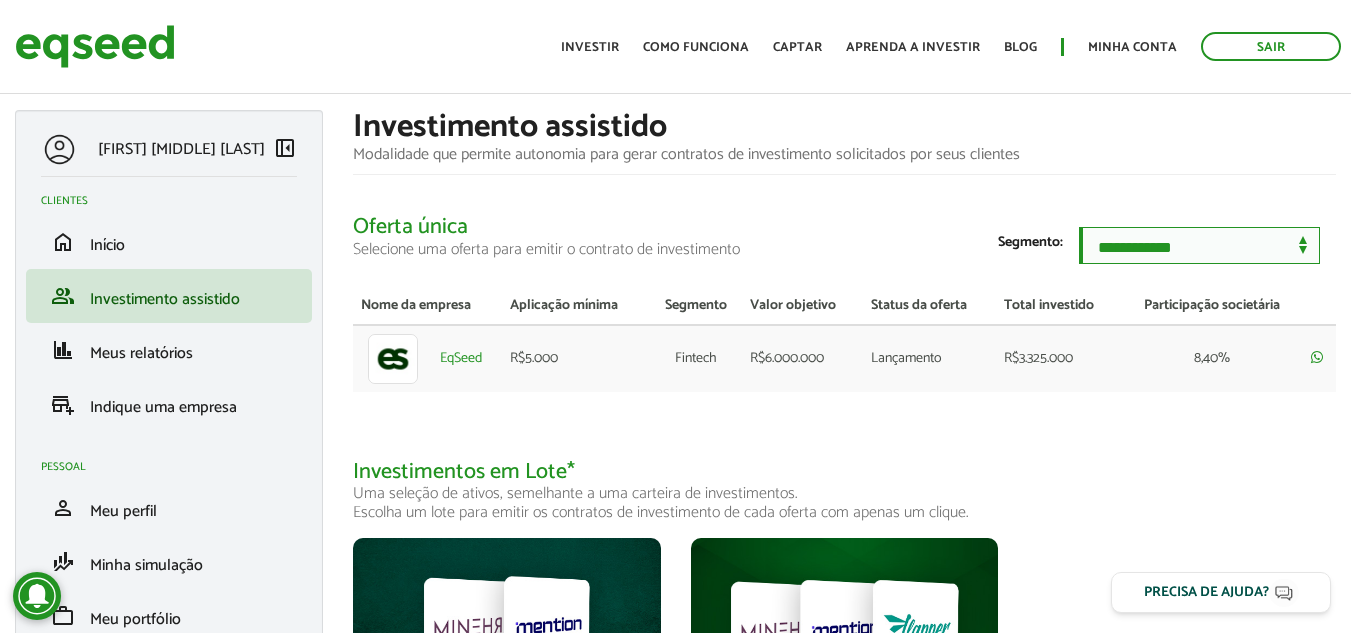 click on "**********" at bounding box center [1199, 245] 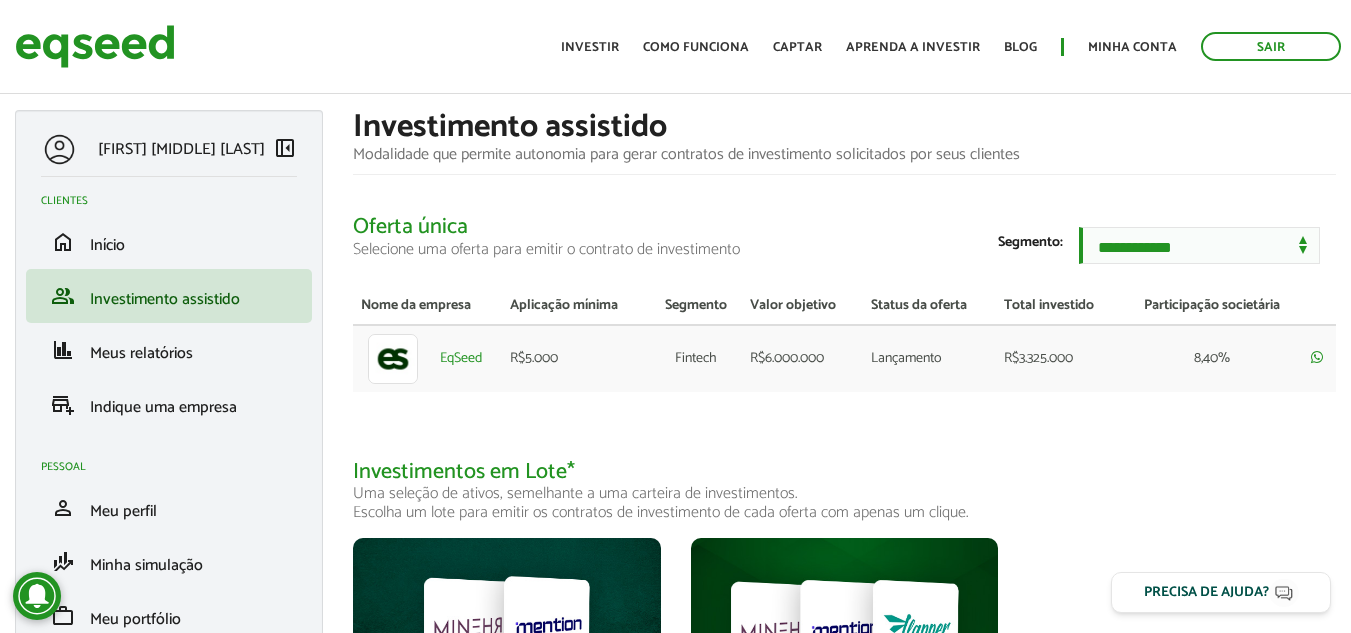 click on "Valor objetivo" at bounding box center [802, 306] 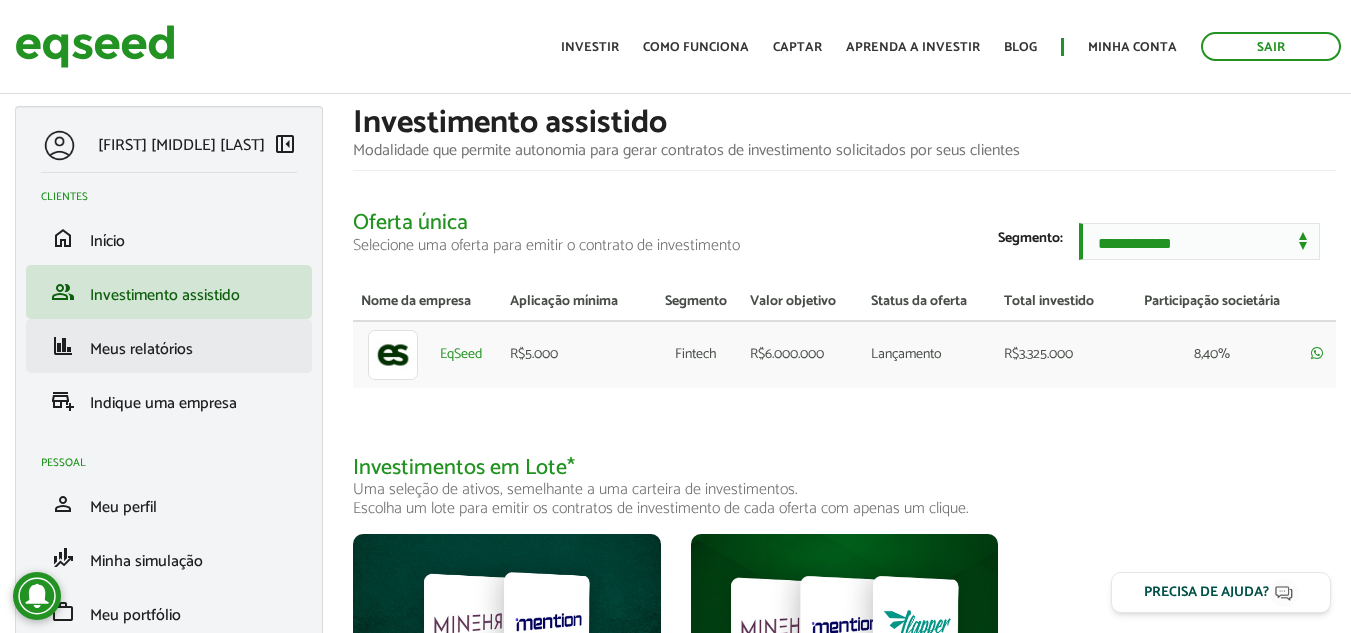 scroll, scrollTop: 0, scrollLeft: 0, axis: both 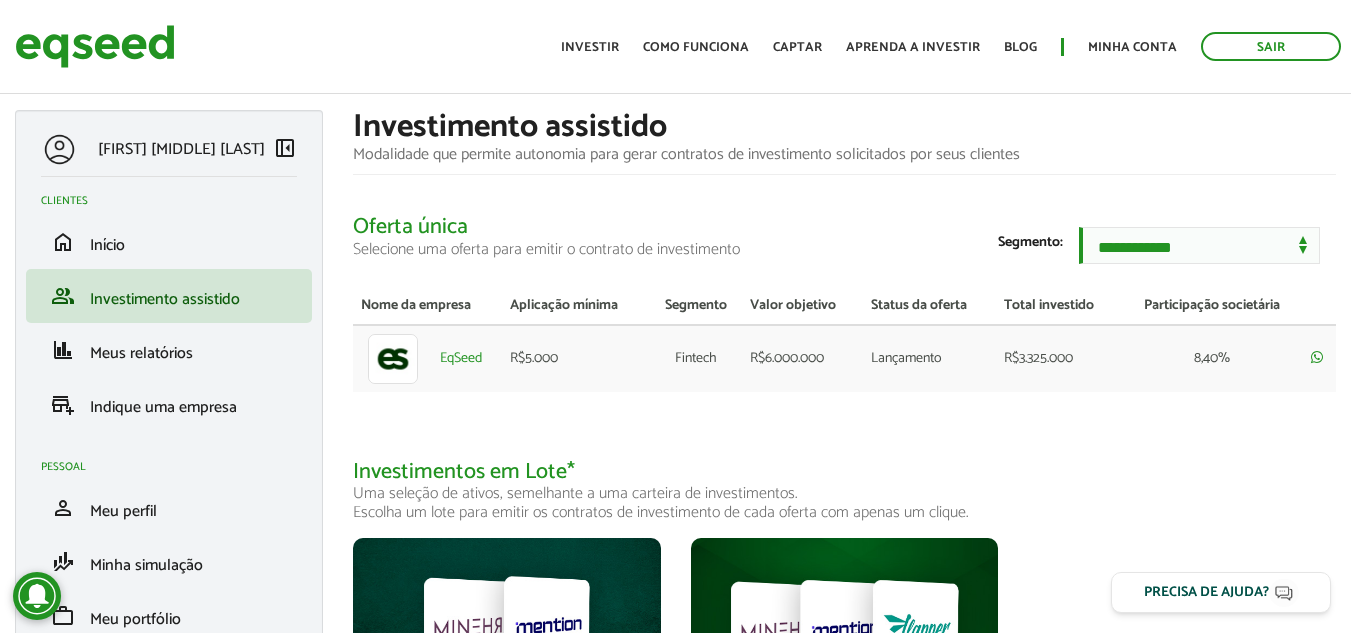 click on "[NAME] [LAST] [LAST]" at bounding box center [181, 149] 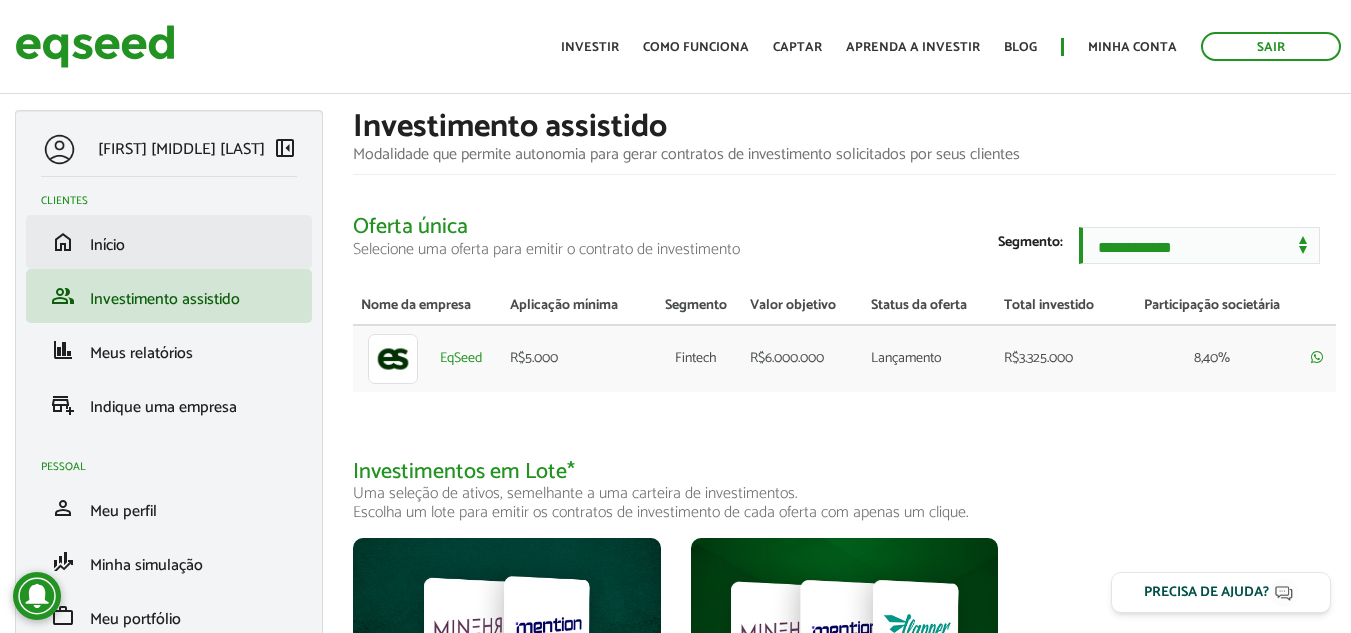 click on "home Início" at bounding box center [169, 242] 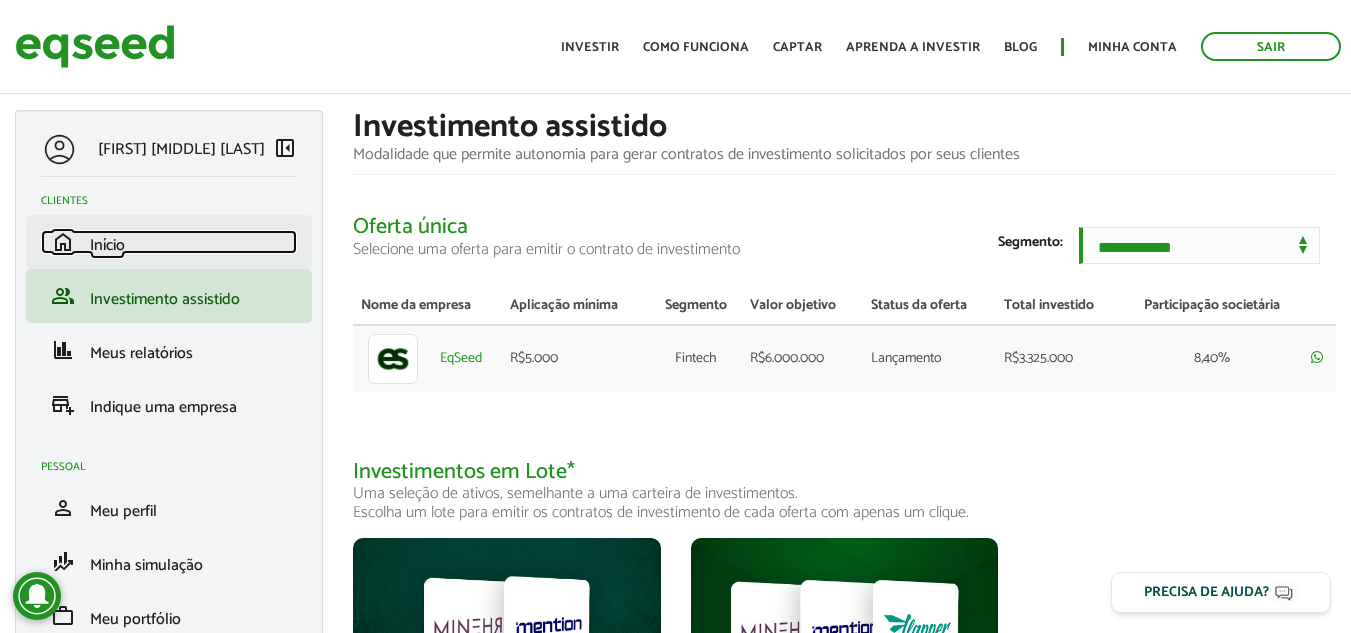 click on "home Início" at bounding box center (169, 242) 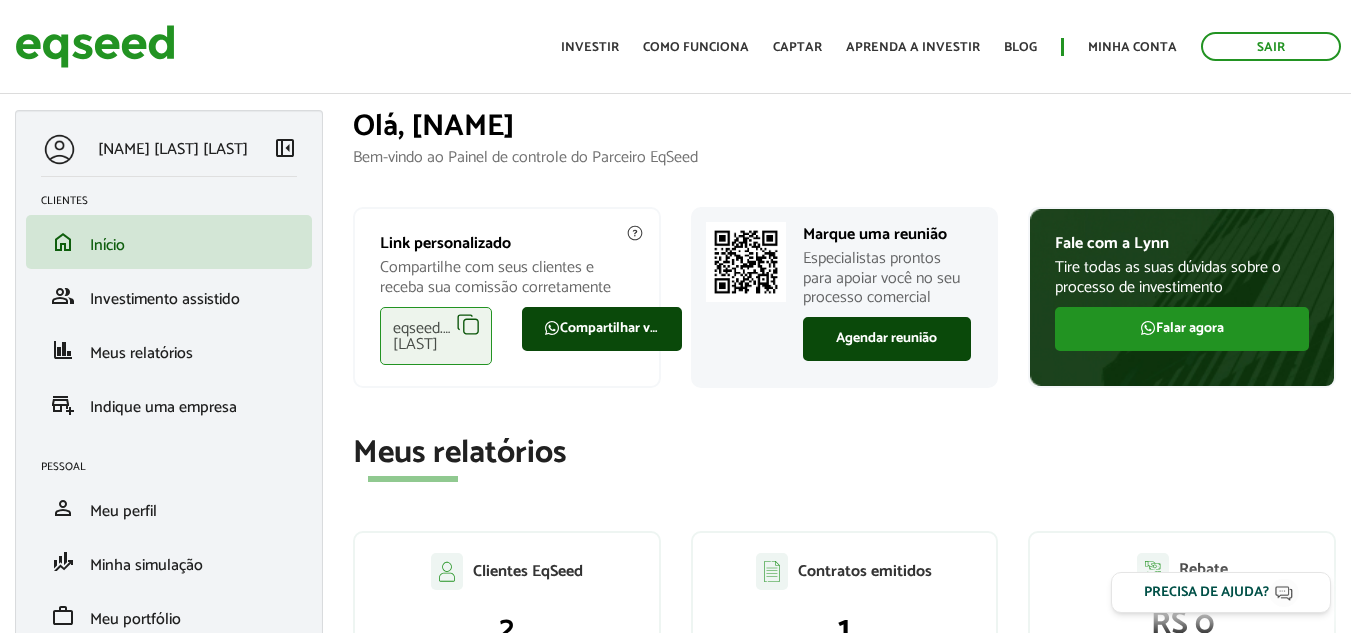 scroll, scrollTop: 0, scrollLeft: 0, axis: both 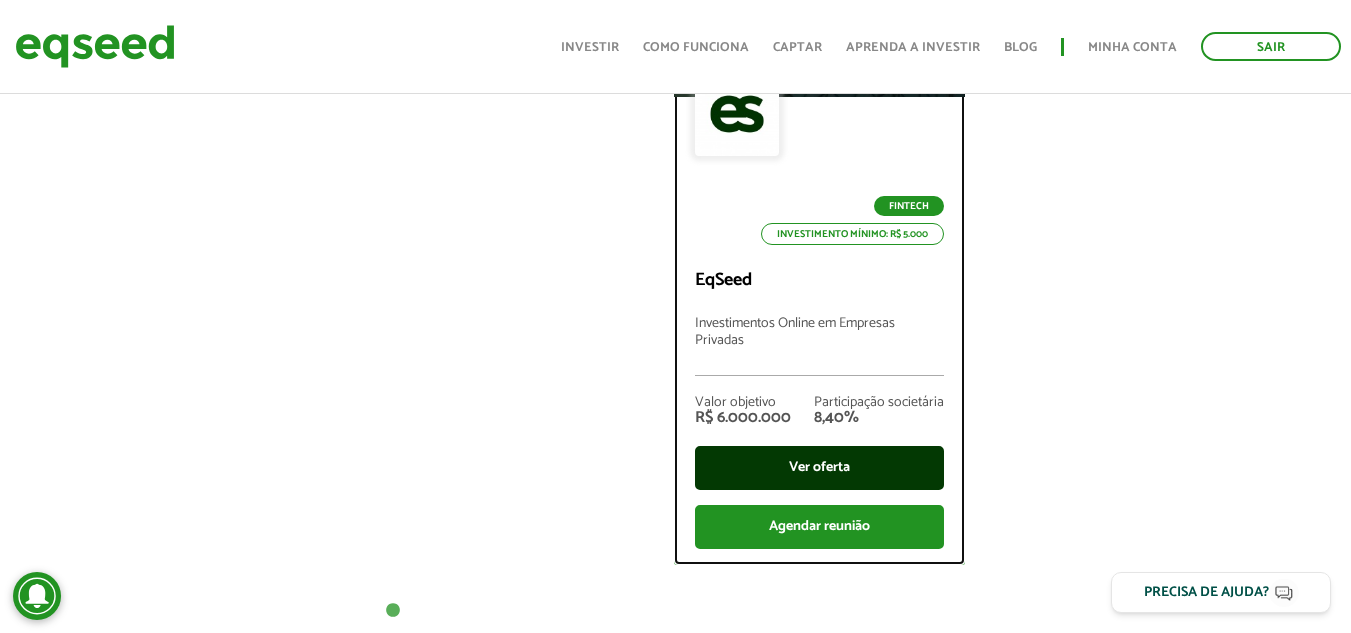 click on "Ver oferta" at bounding box center (819, 468) 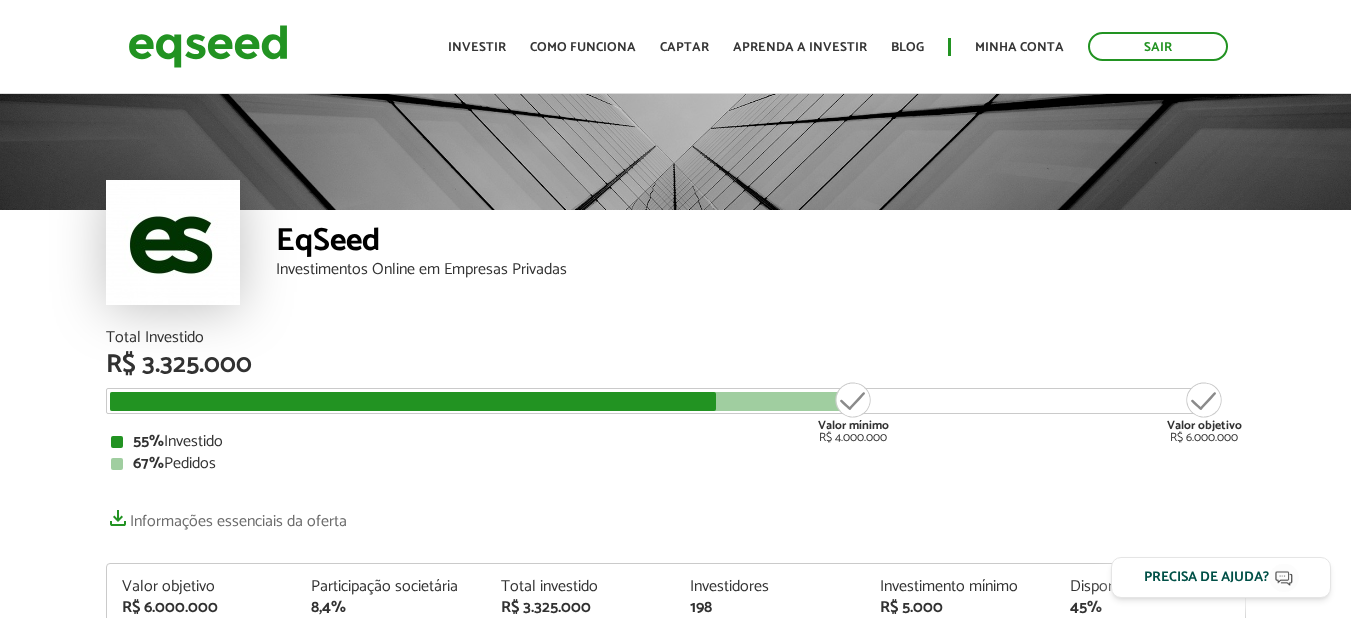scroll, scrollTop: 0, scrollLeft: 0, axis: both 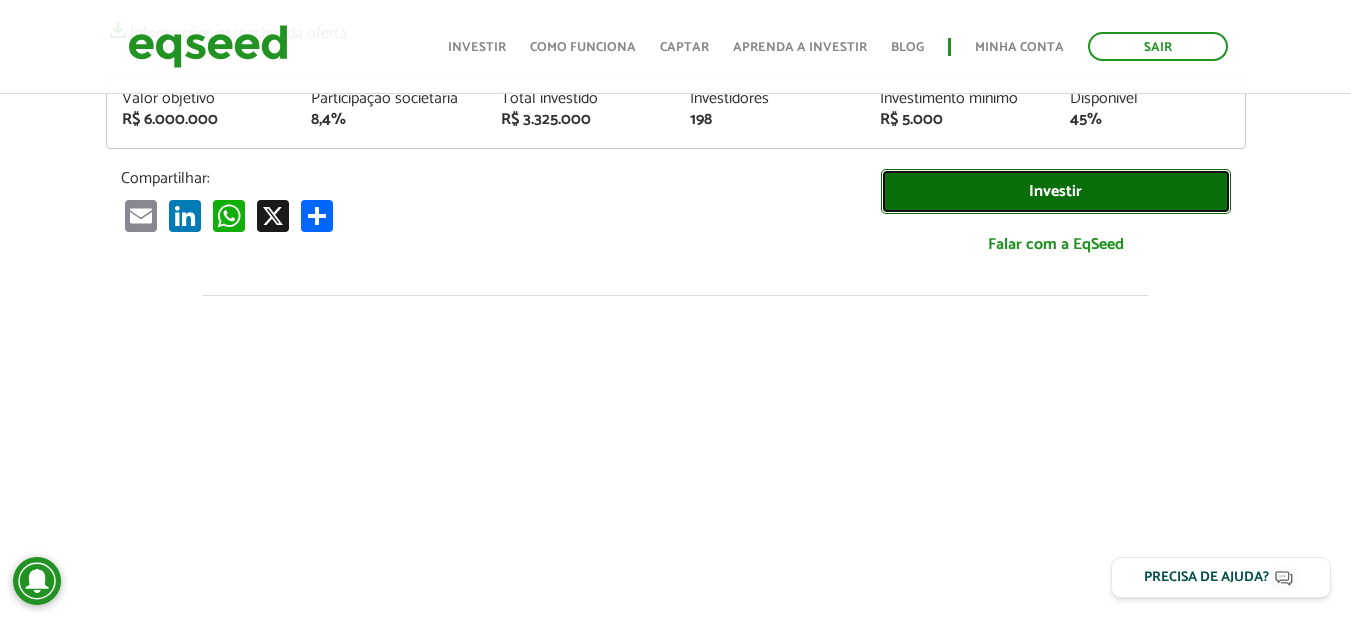 click on "Investir" at bounding box center [1056, 191] 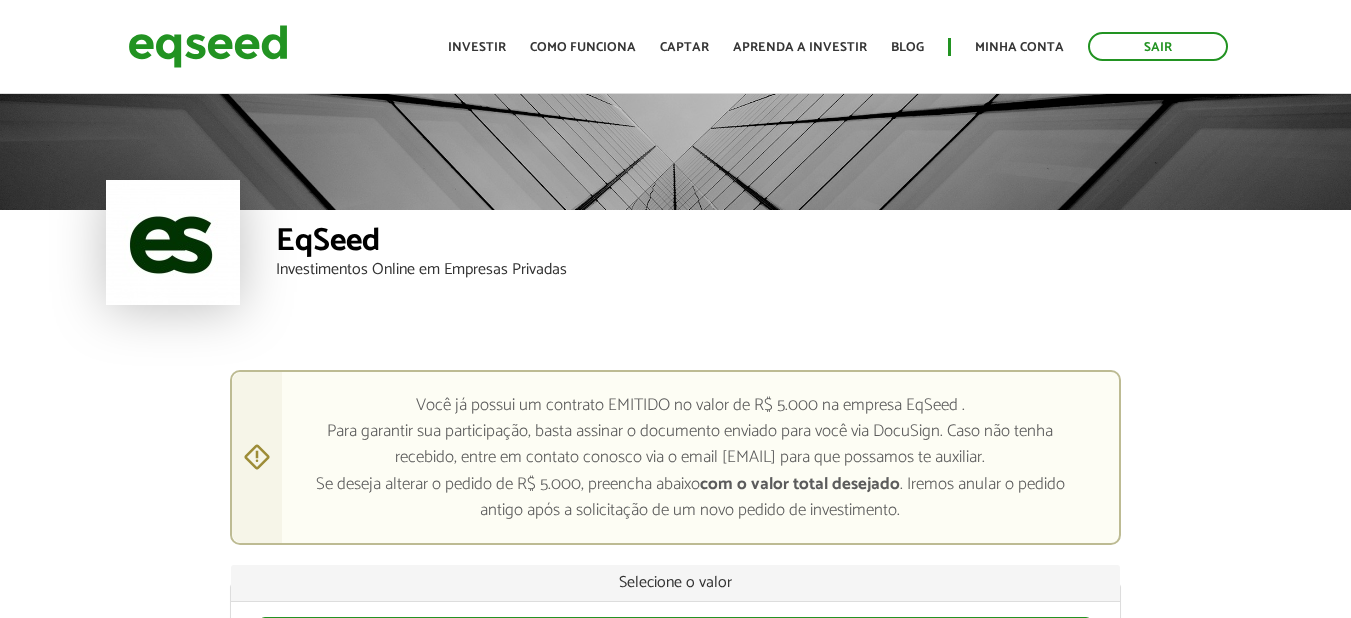 scroll, scrollTop: 0, scrollLeft: 0, axis: both 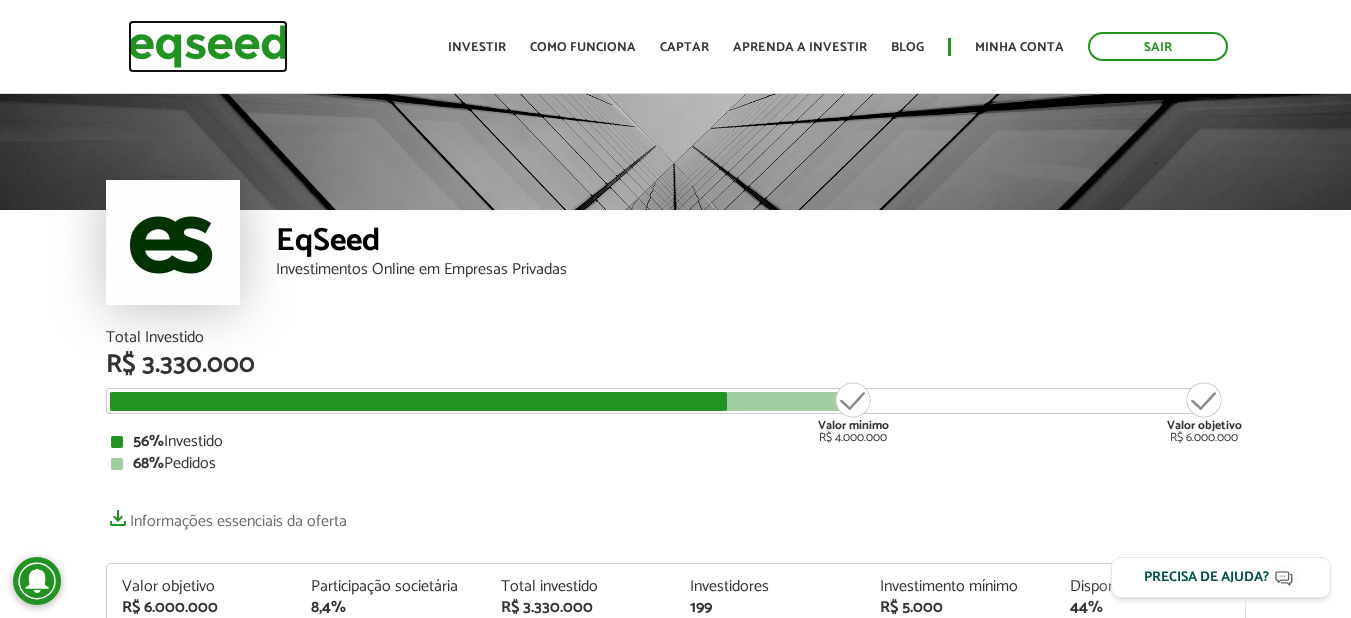 click at bounding box center (208, 46) 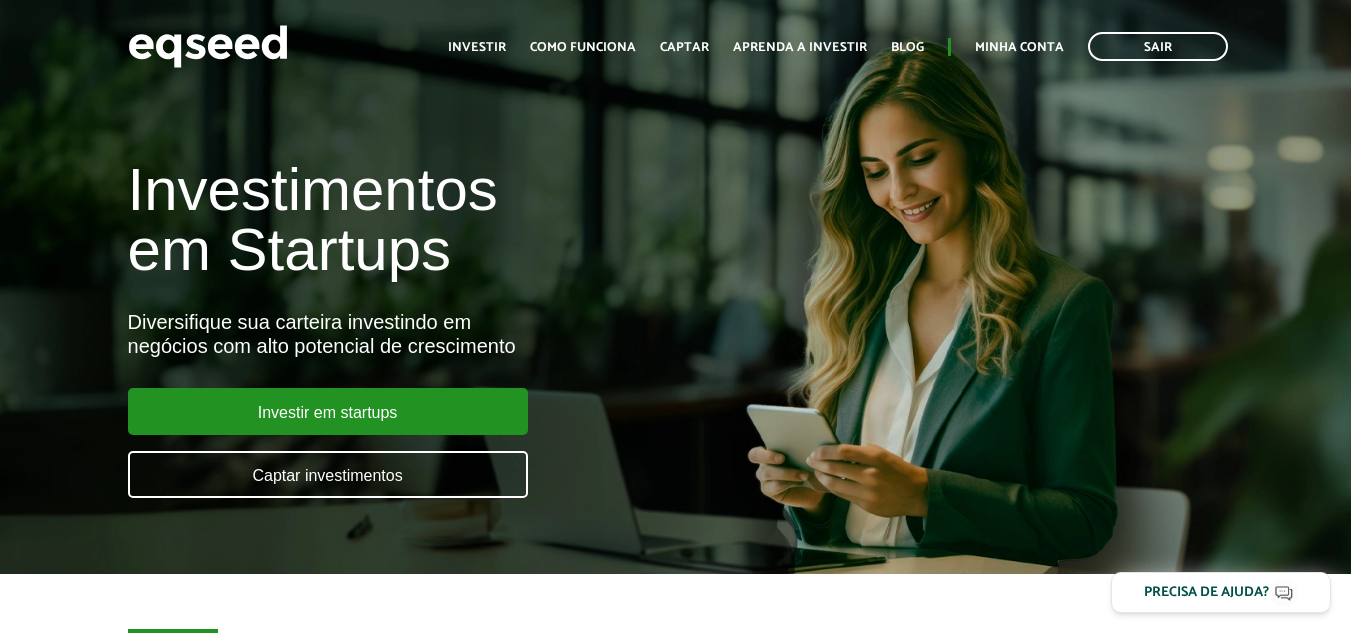 scroll, scrollTop: 0, scrollLeft: 0, axis: both 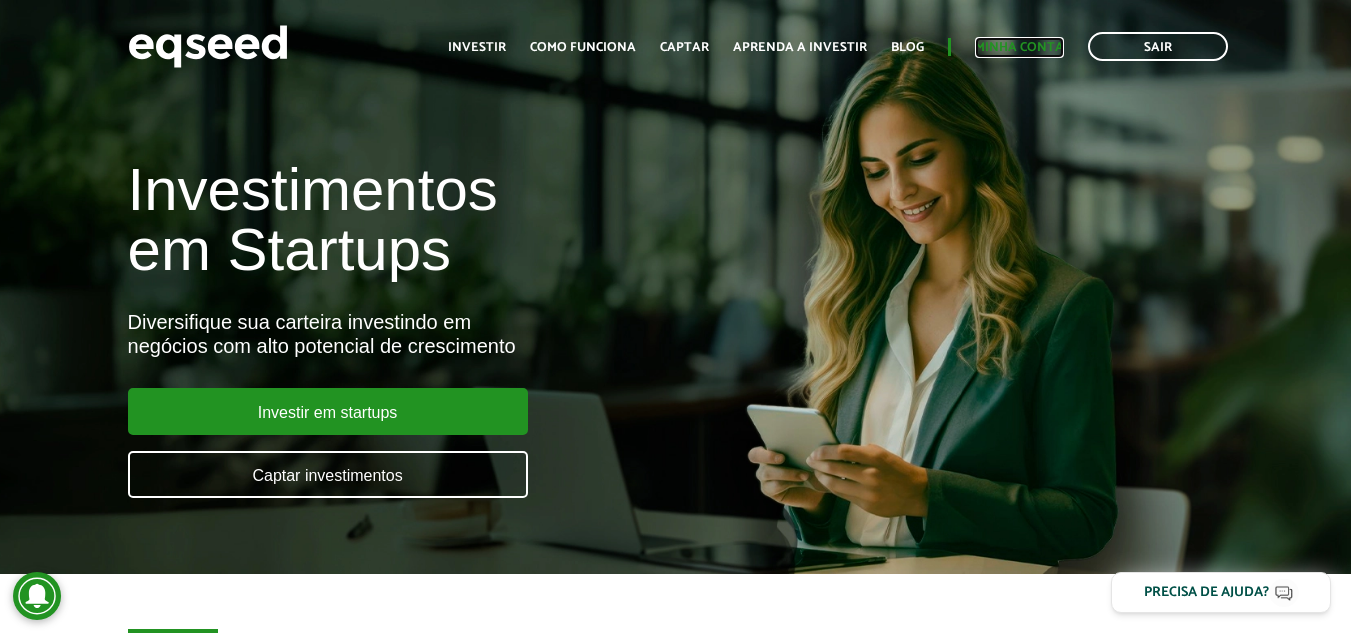 click on "Minha conta" at bounding box center [1019, 47] 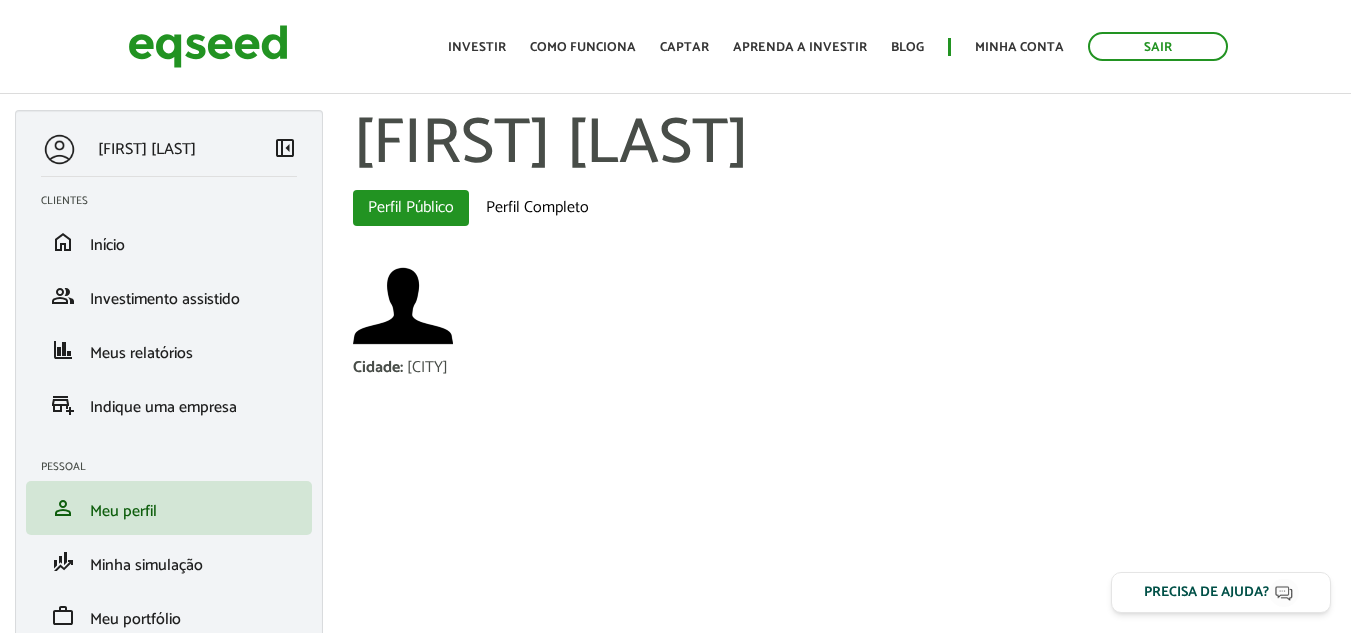 scroll, scrollTop: 0, scrollLeft: 0, axis: both 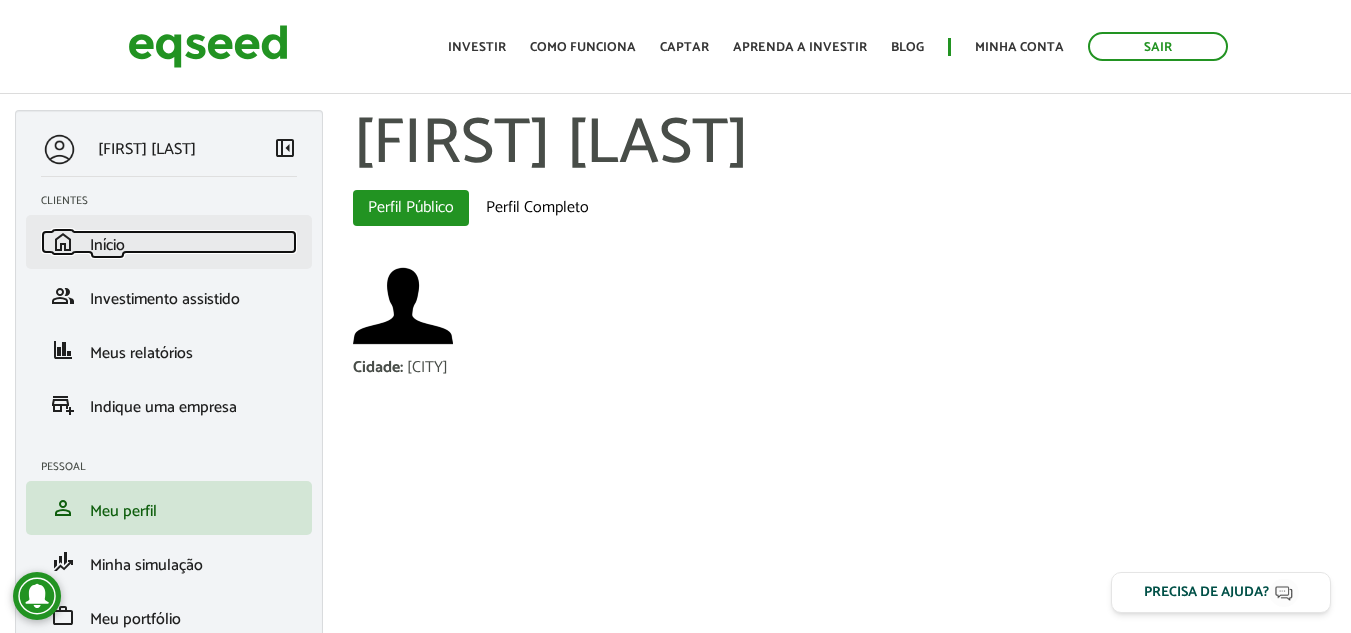 click on "Início" at bounding box center (107, 245) 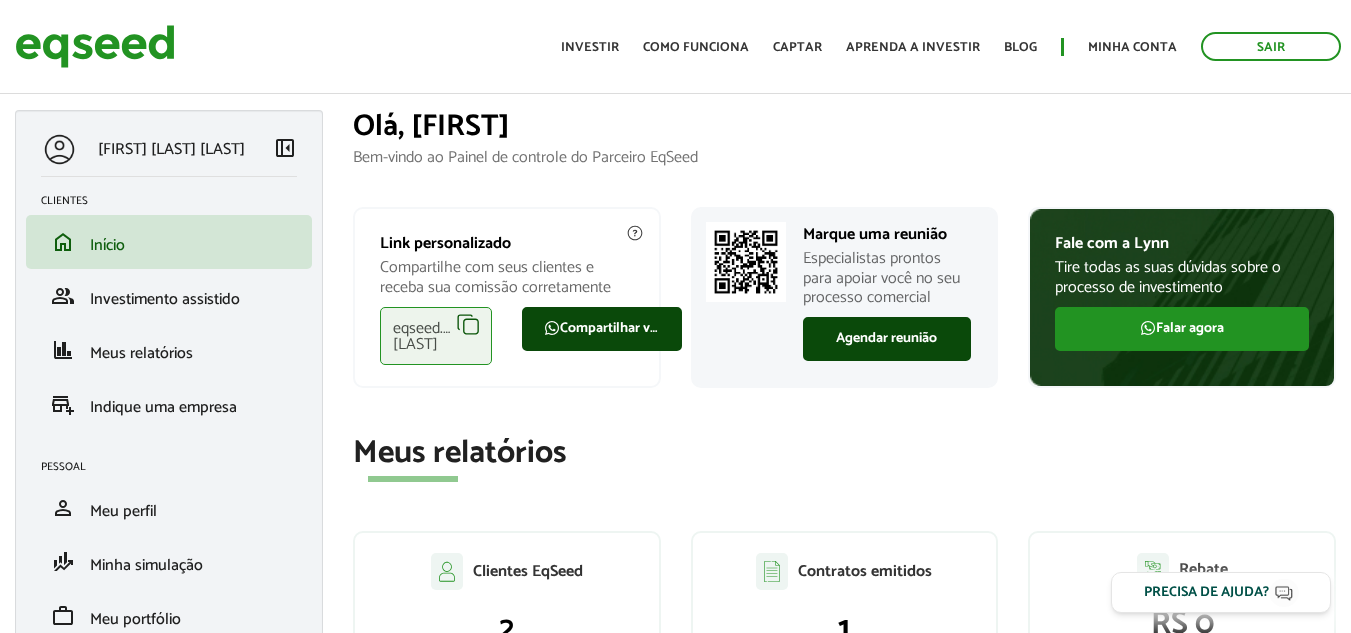scroll, scrollTop: 0, scrollLeft: 0, axis: both 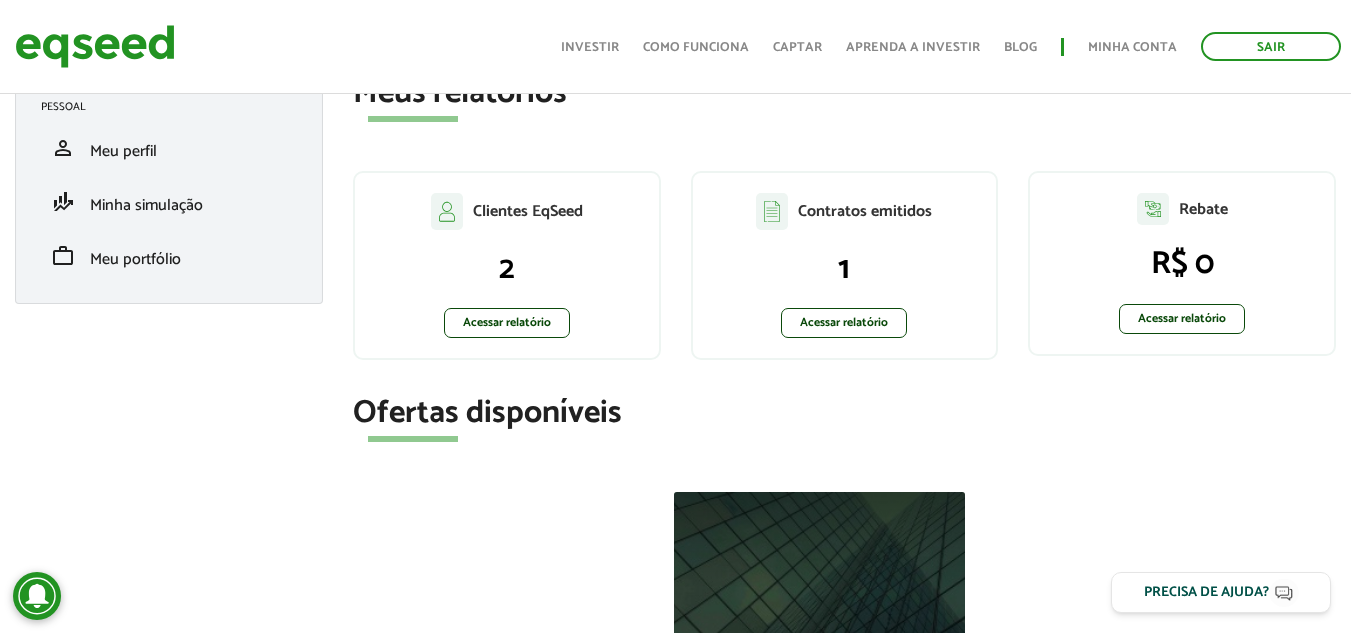 click on "2" at bounding box center [507, 269] 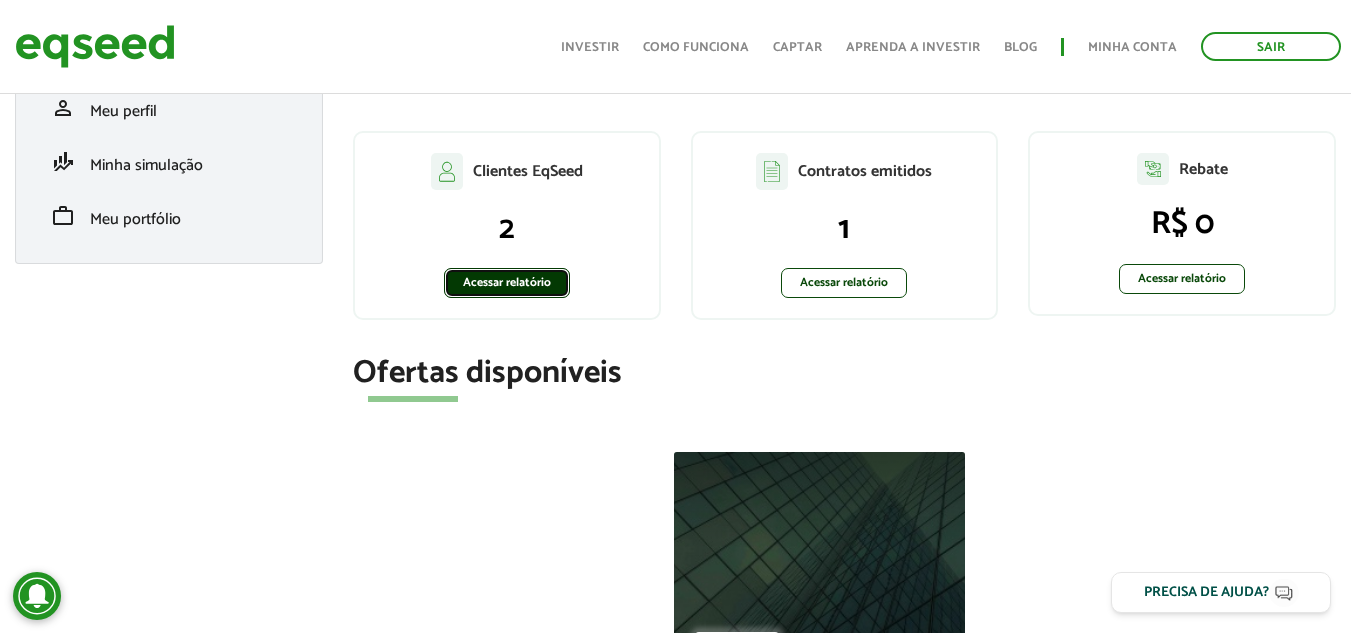click on "Acessar relatório" at bounding box center (507, 283) 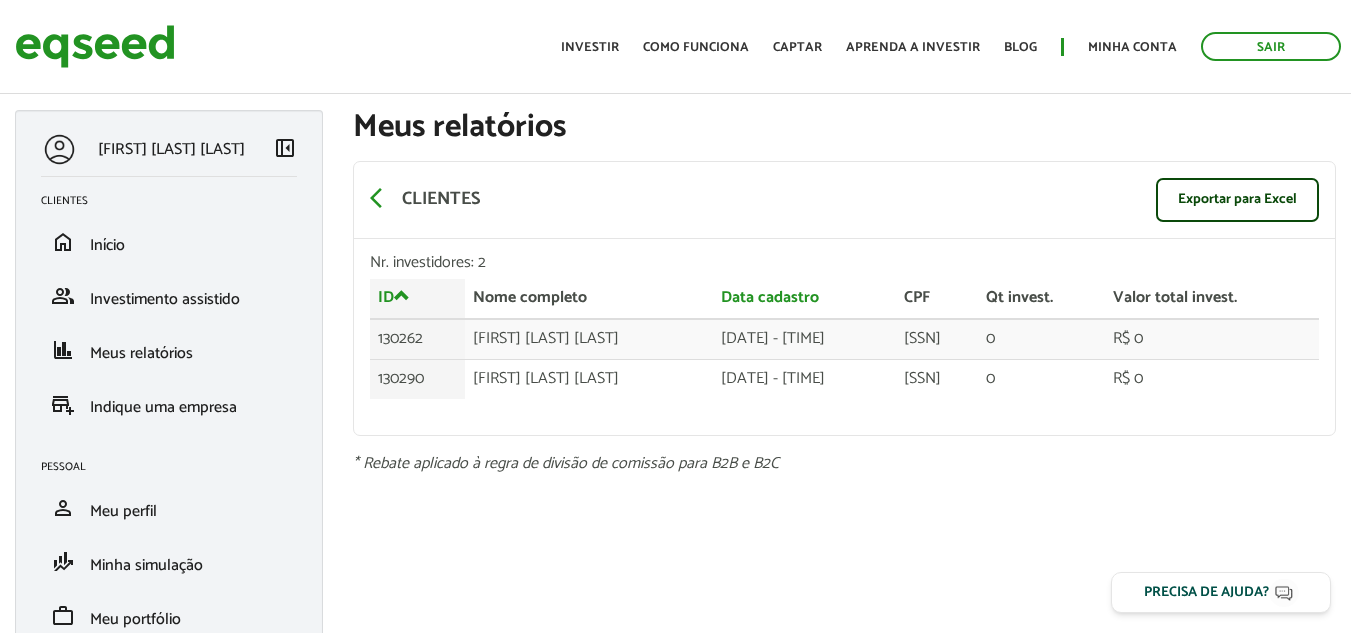 scroll, scrollTop: 0, scrollLeft: 0, axis: both 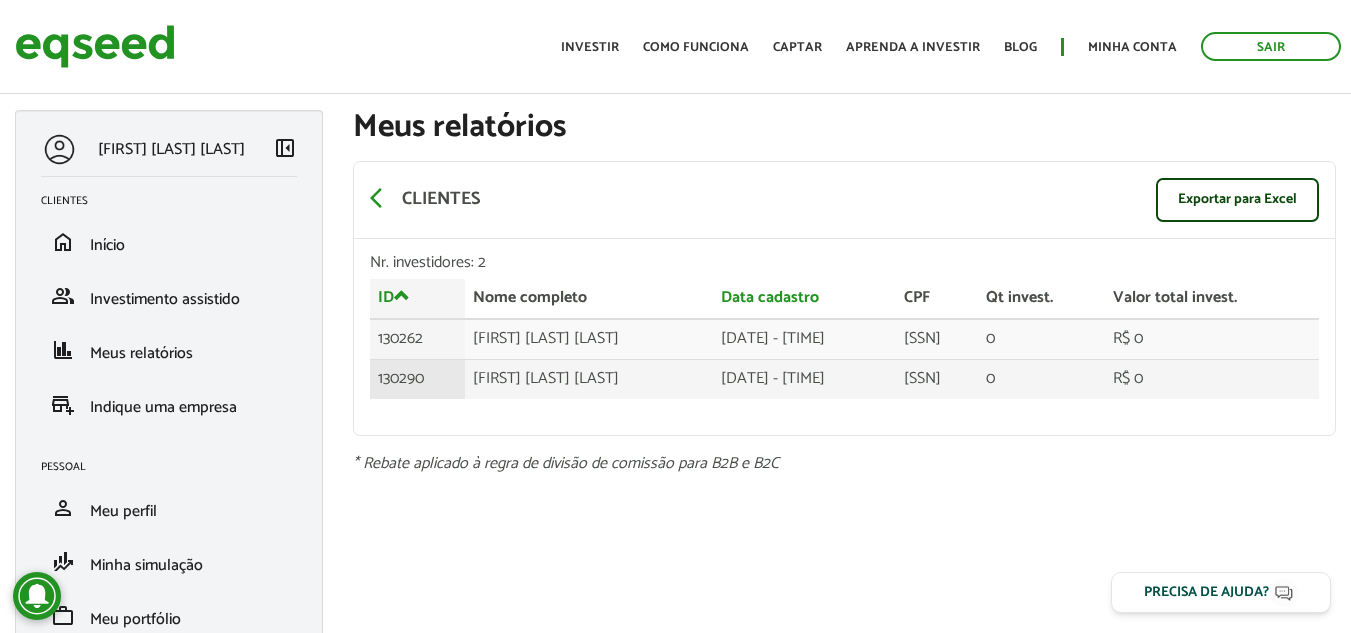 click on "130290" at bounding box center (417, 339) 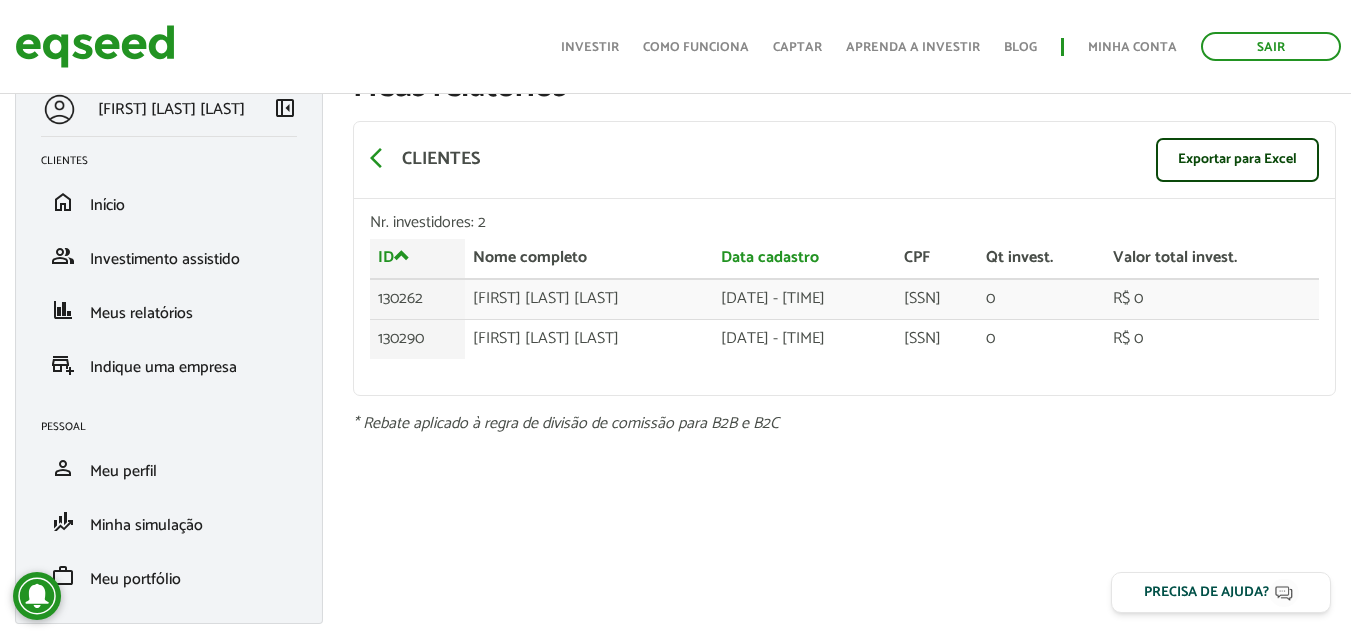 scroll, scrollTop: 93, scrollLeft: 0, axis: vertical 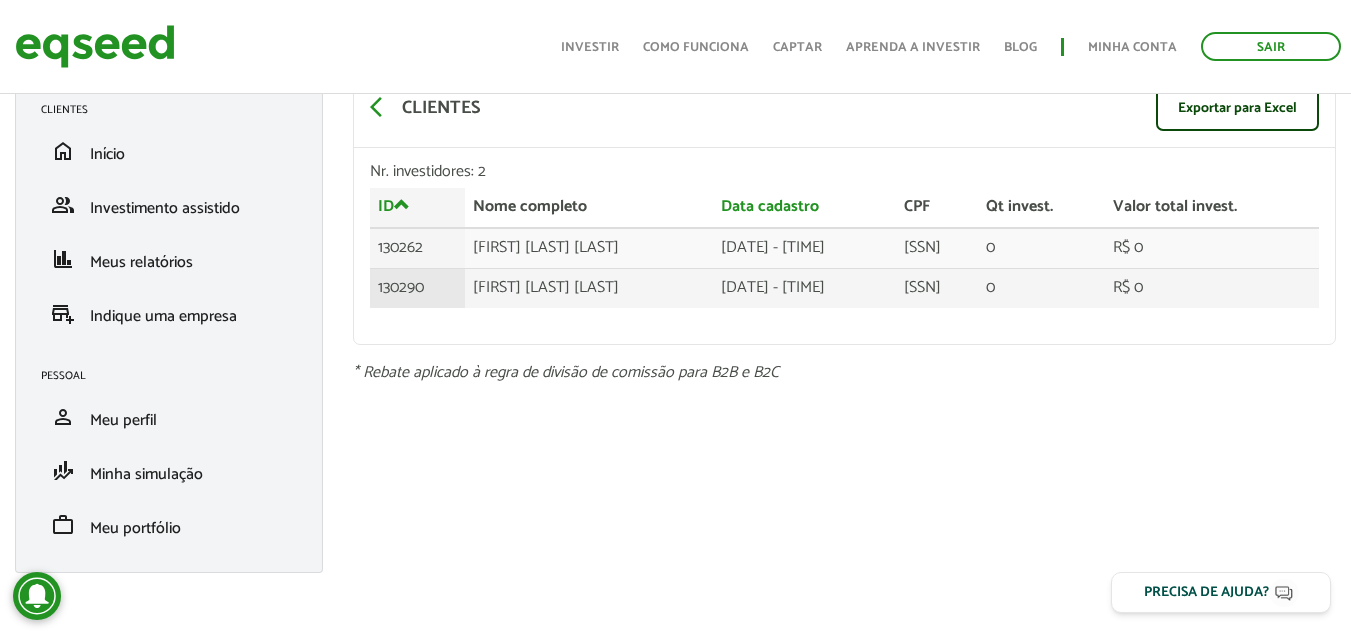 click on "130290" at bounding box center (417, 248) 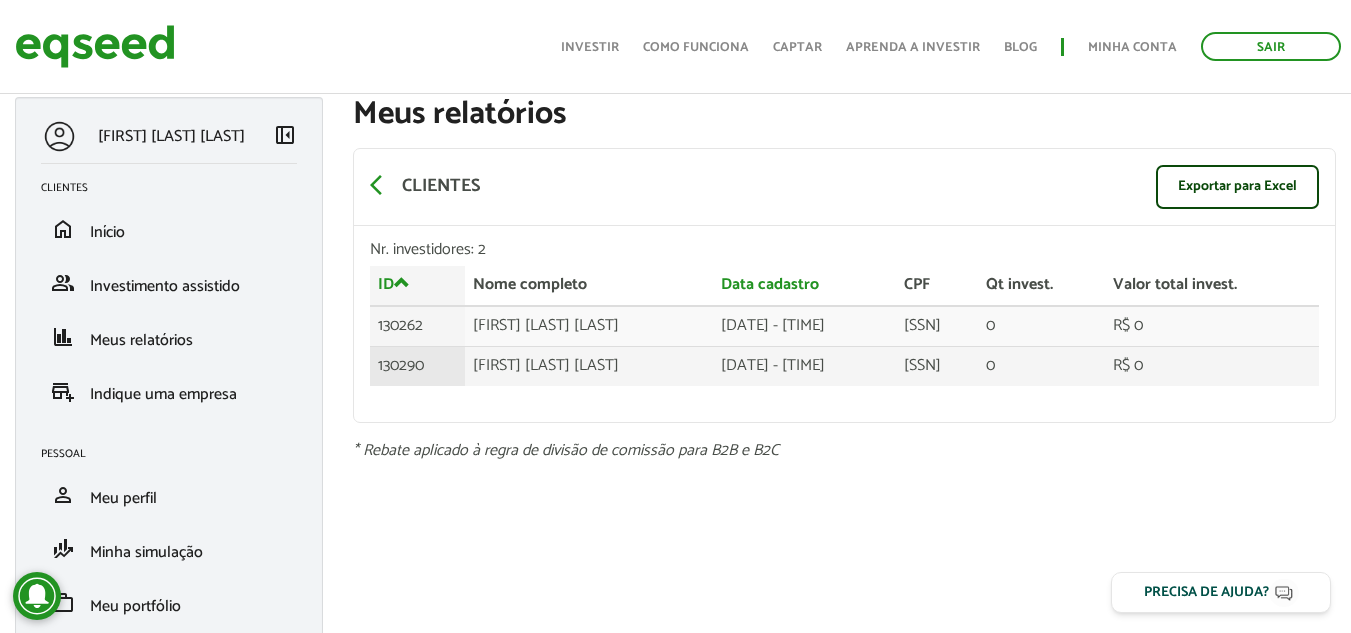 scroll, scrollTop: 0, scrollLeft: 0, axis: both 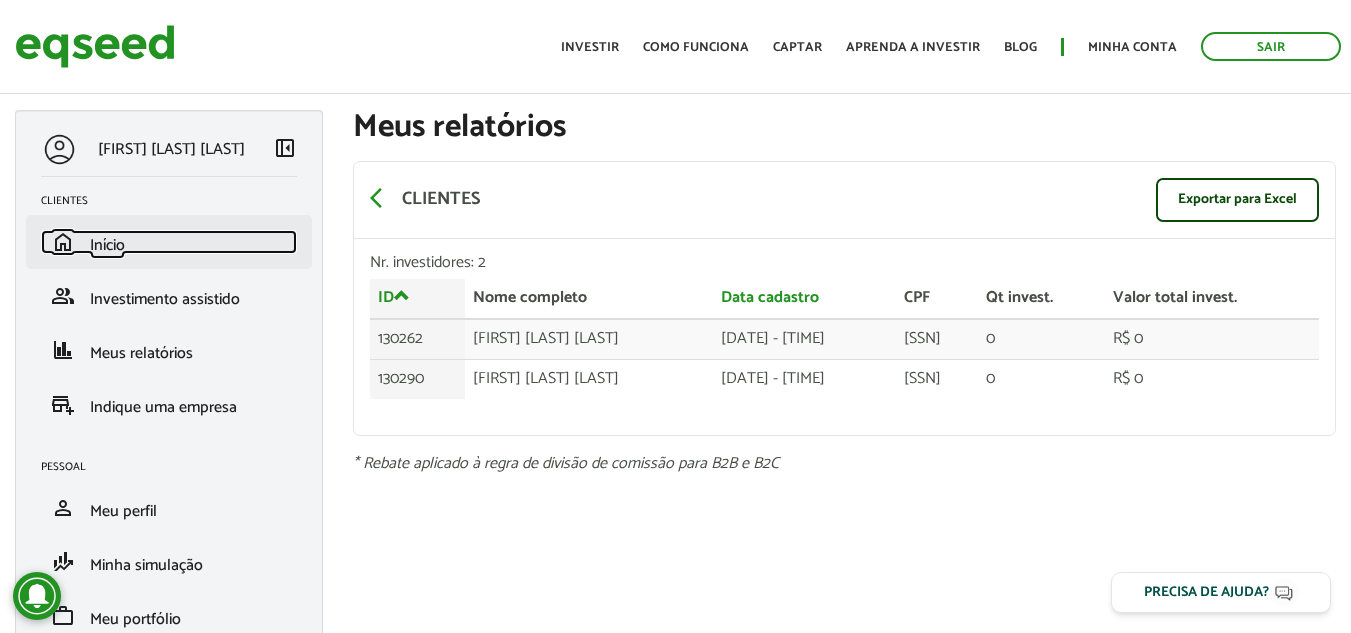 click on "Início" at bounding box center (107, 245) 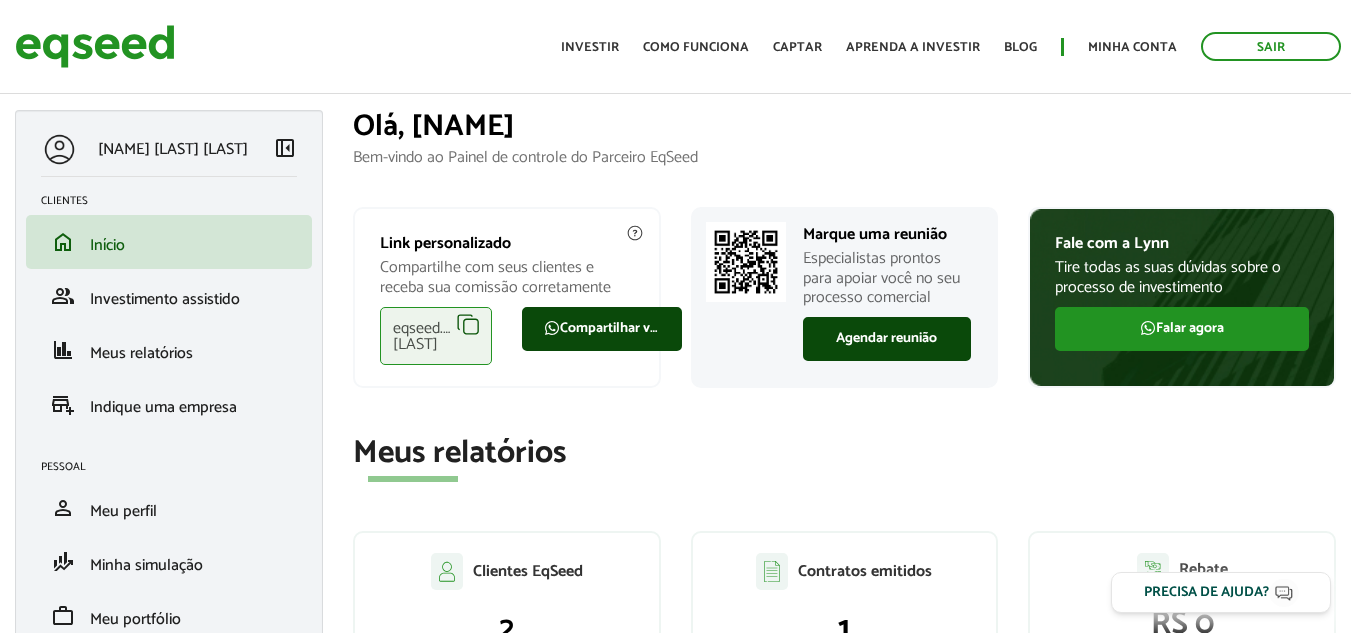 scroll, scrollTop: 0, scrollLeft: 0, axis: both 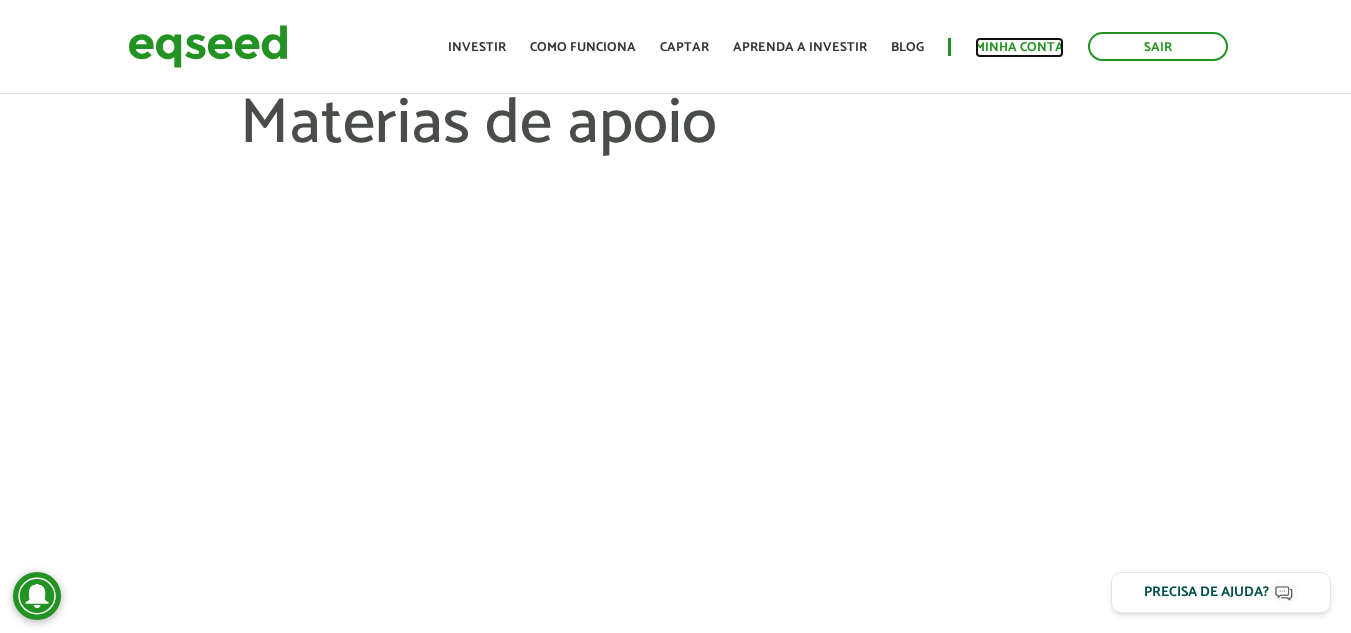 click on "Minha conta" at bounding box center (1019, 47) 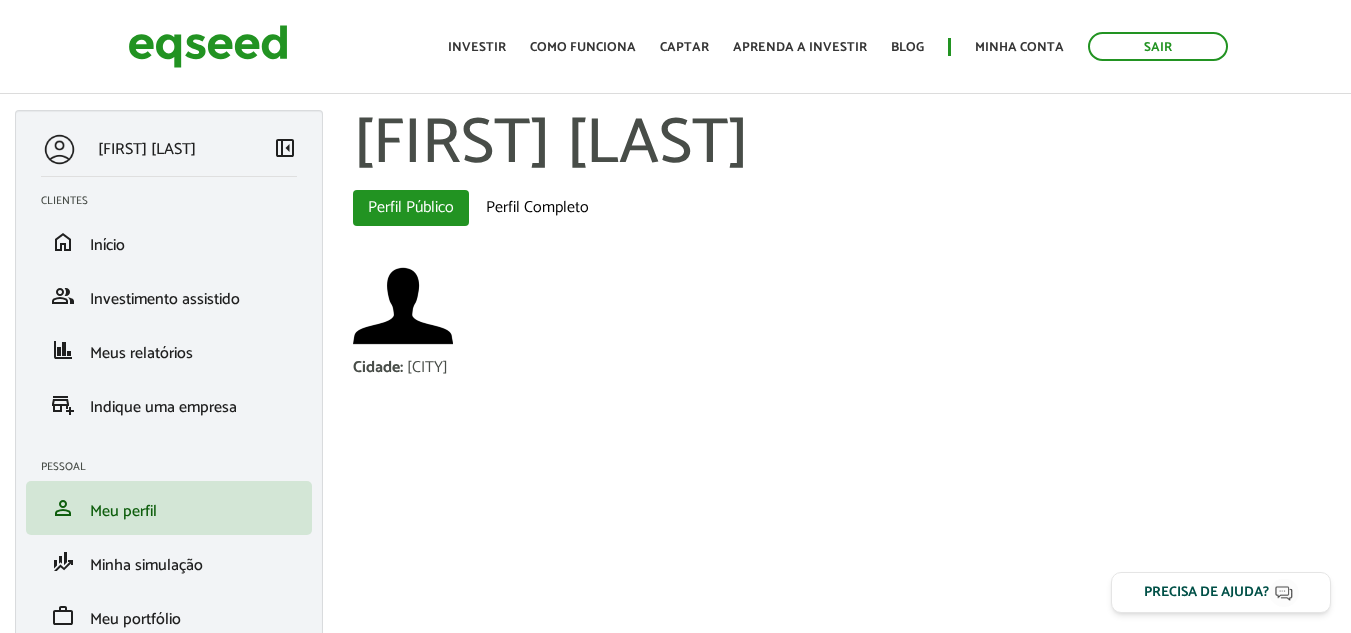 scroll, scrollTop: 0, scrollLeft: 0, axis: both 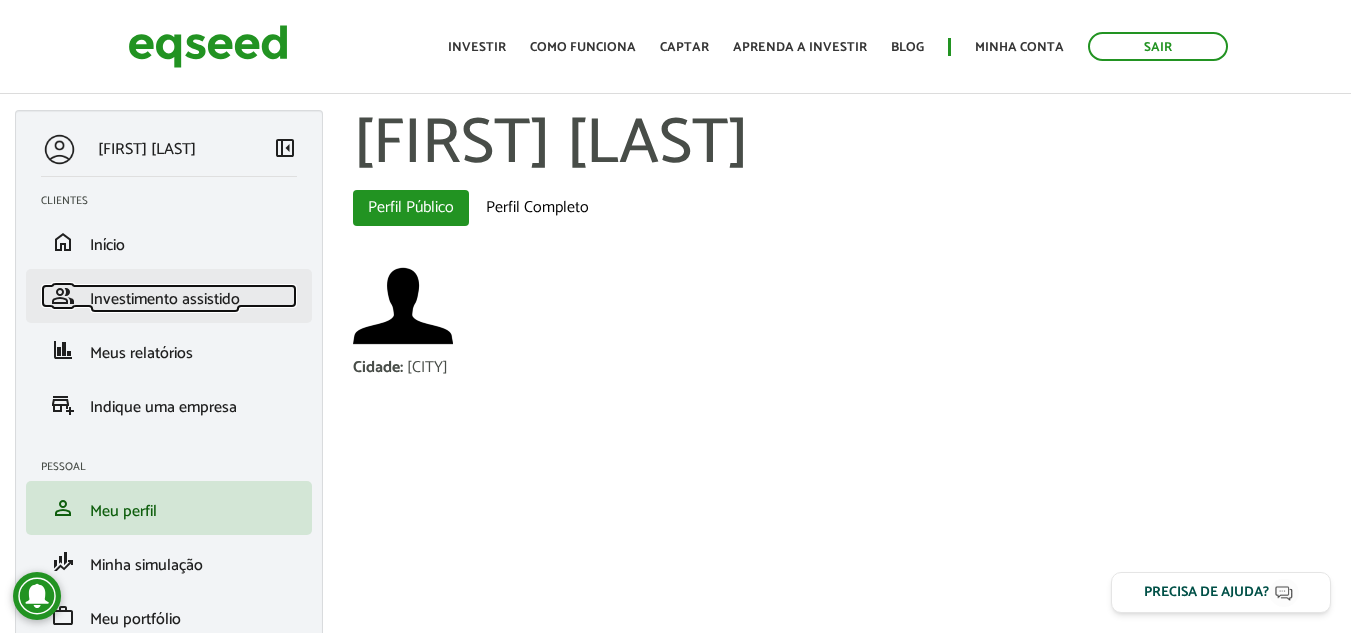 click on "Investimento assistido" at bounding box center [165, 299] 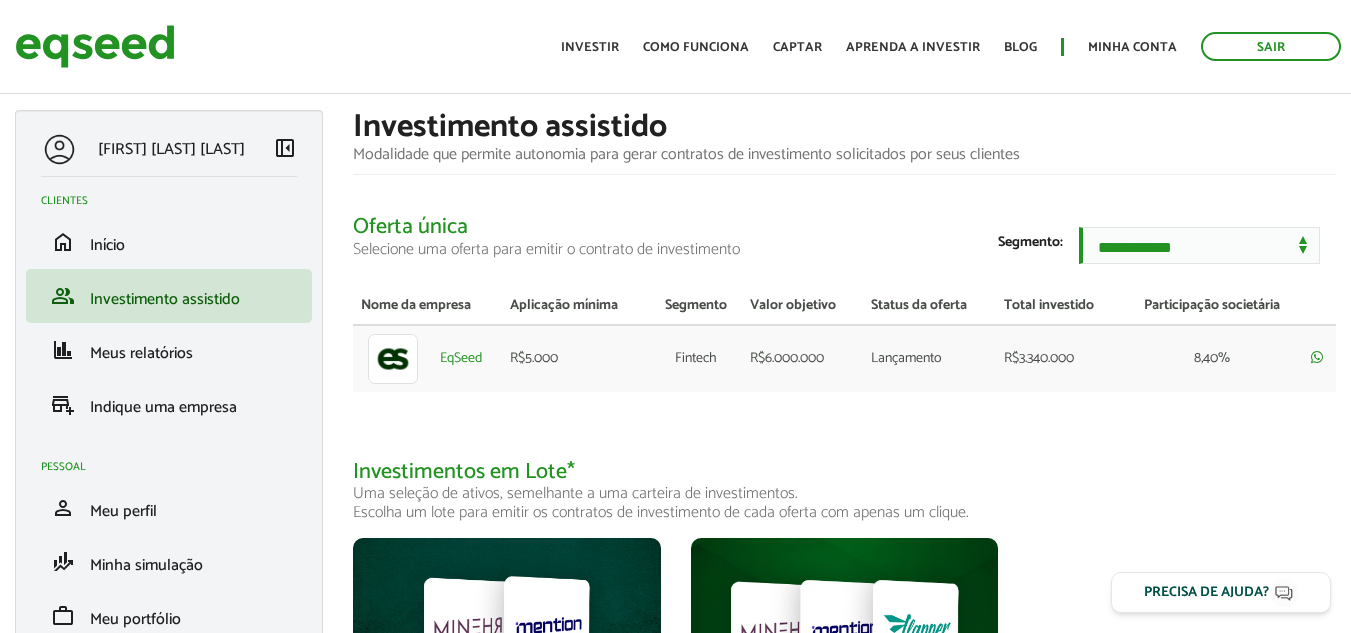 scroll, scrollTop: 0, scrollLeft: 0, axis: both 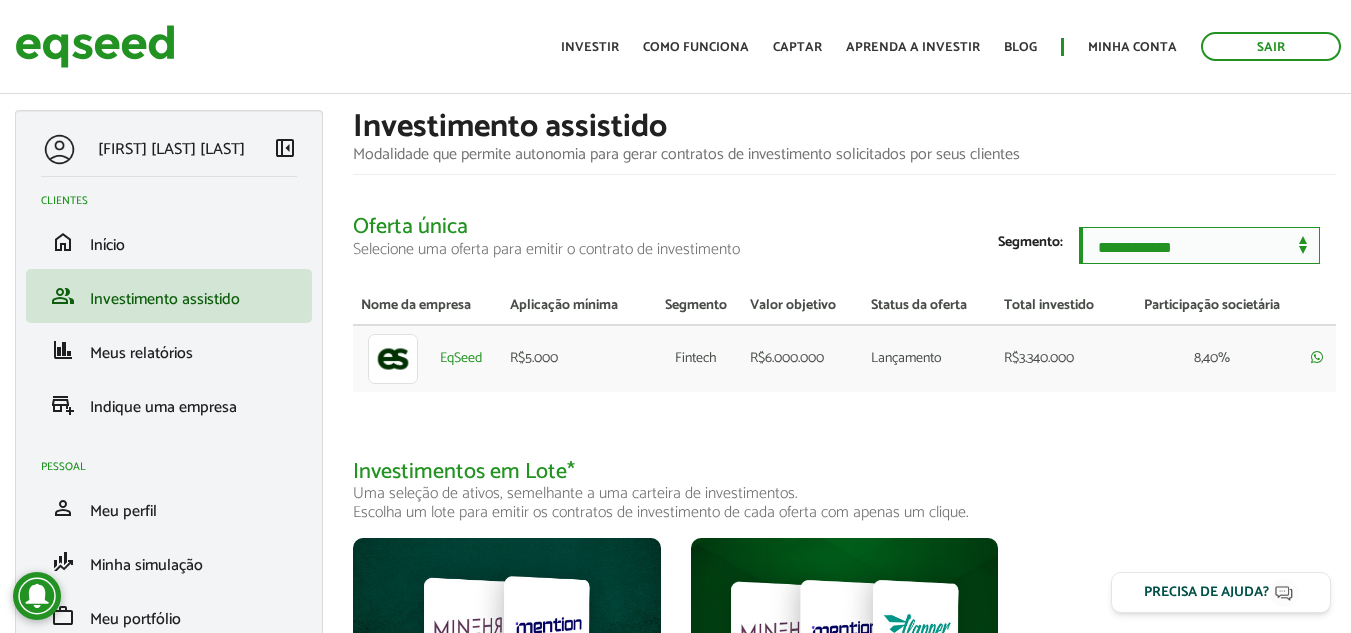 click on "**********" at bounding box center (1199, 245) 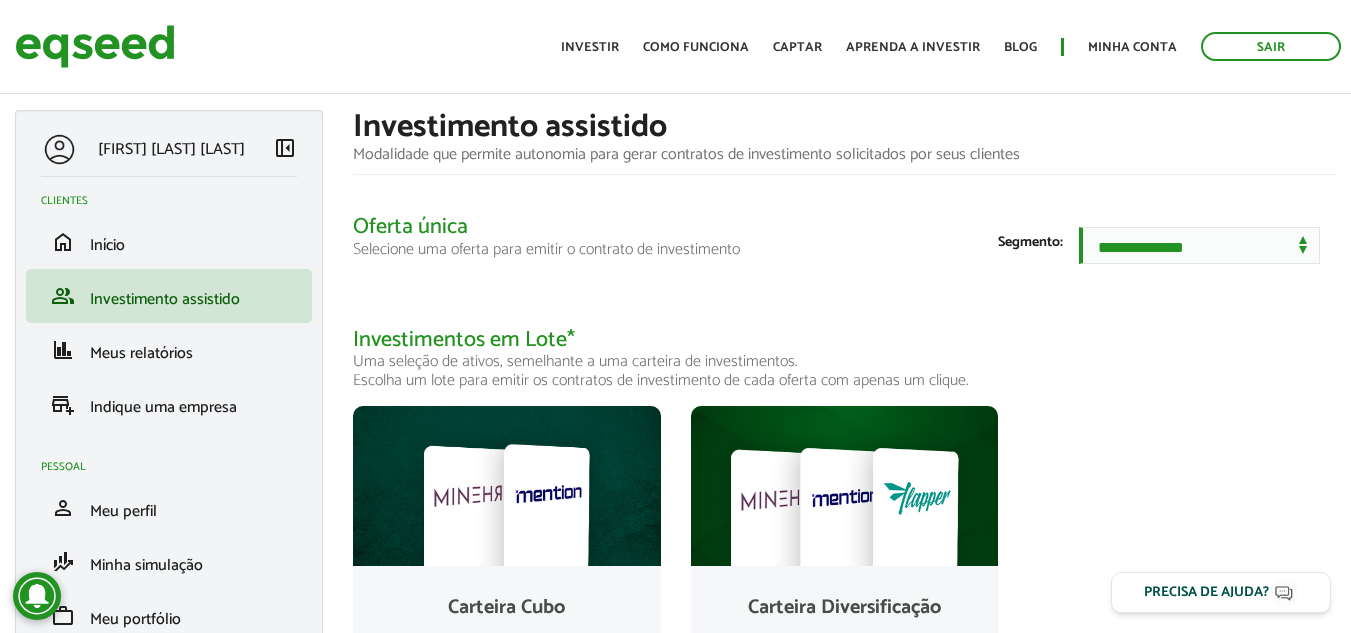 scroll, scrollTop: 3, scrollLeft: 0, axis: vertical 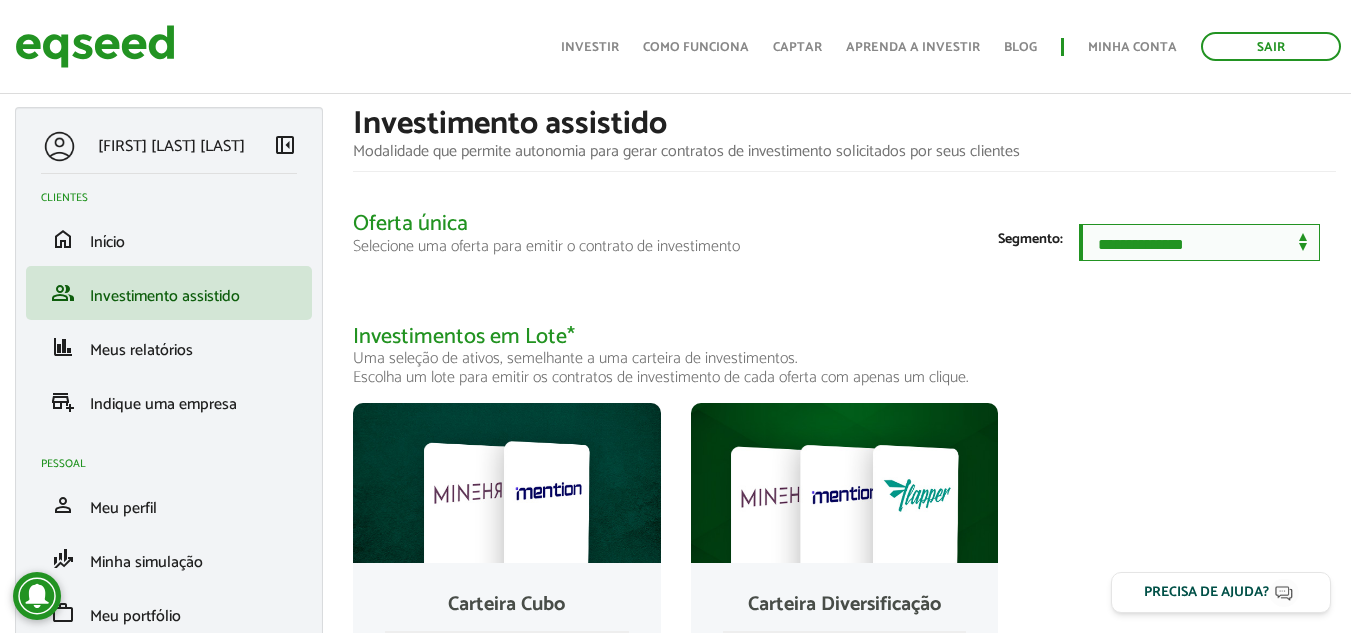 click on "**********" at bounding box center (1199, 242) 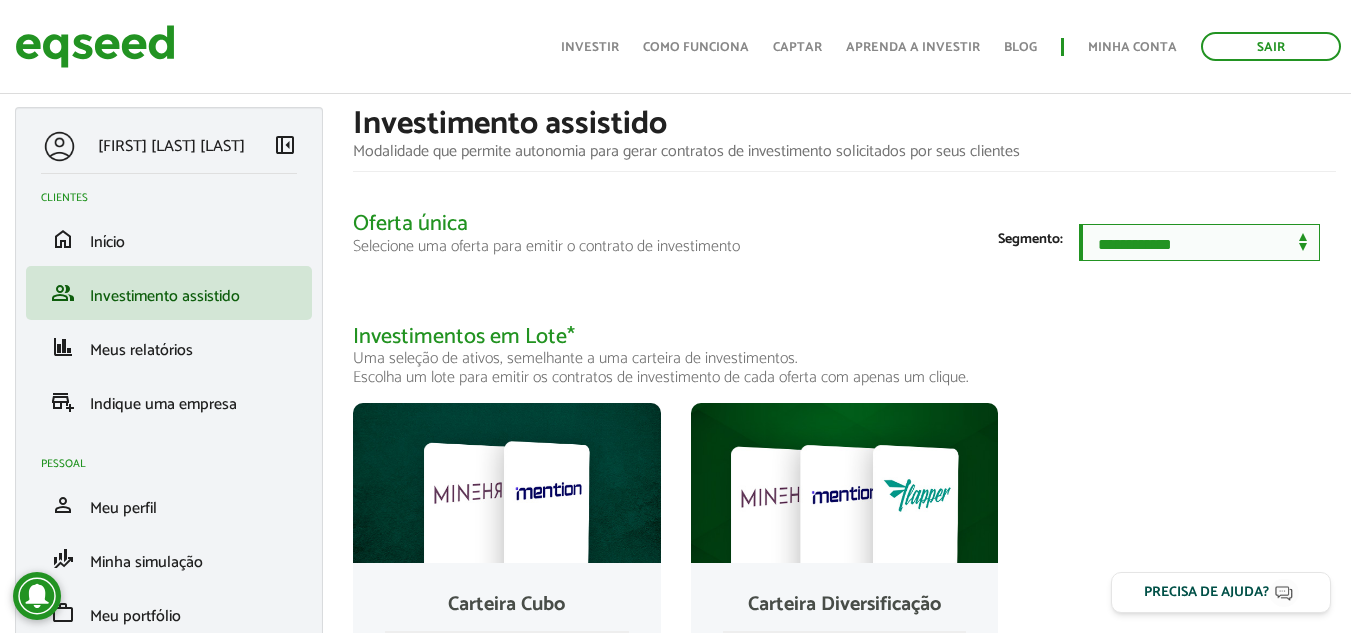 click on "**********" at bounding box center [1199, 242] 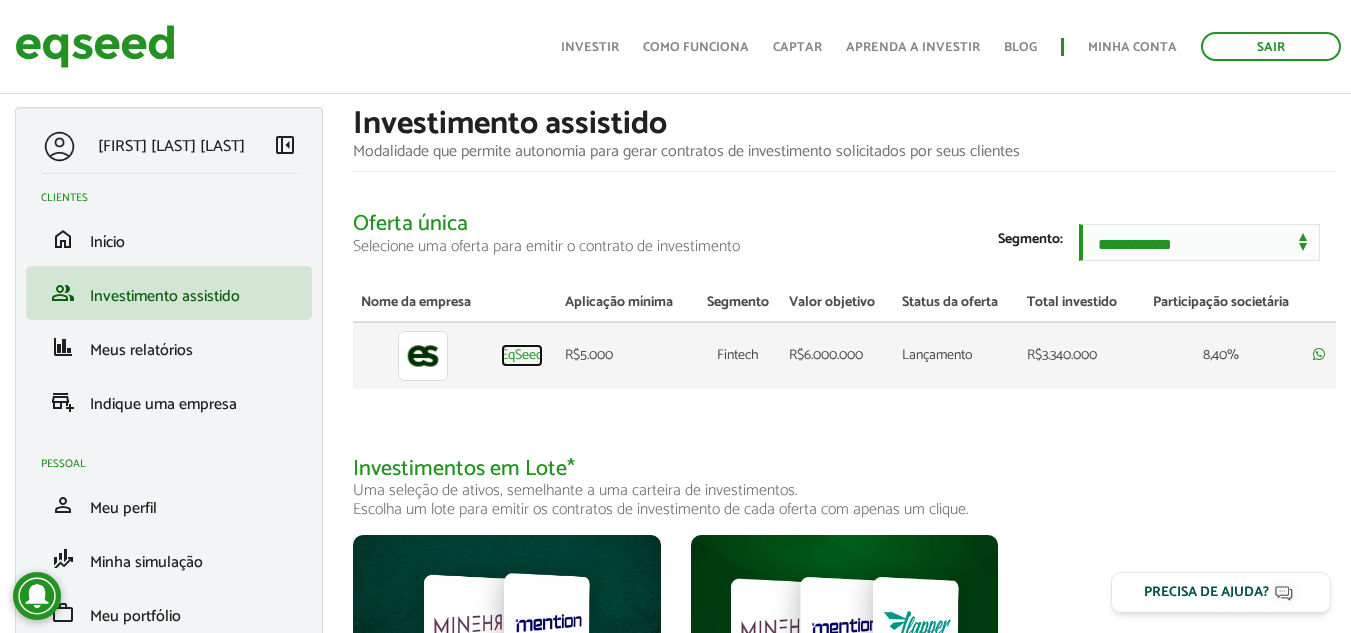 click on "EqSeed" at bounding box center [522, 356] 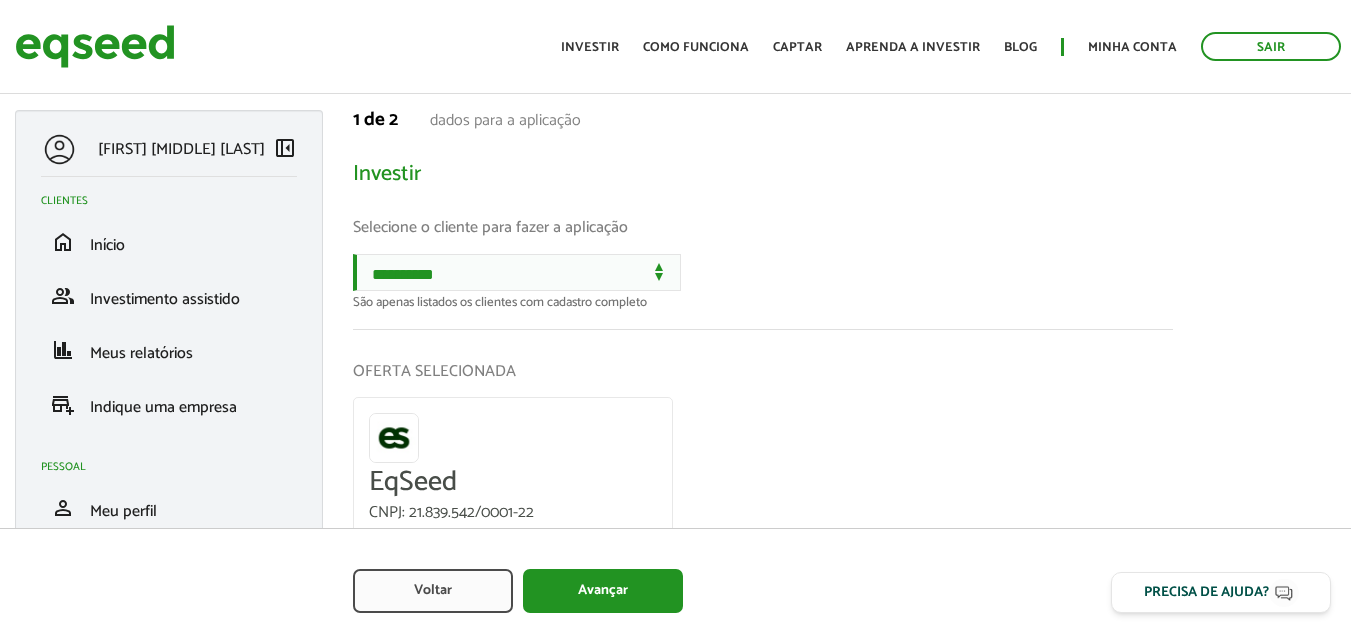 scroll, scrollTop: 0, scrollLeft: 0, axis: both 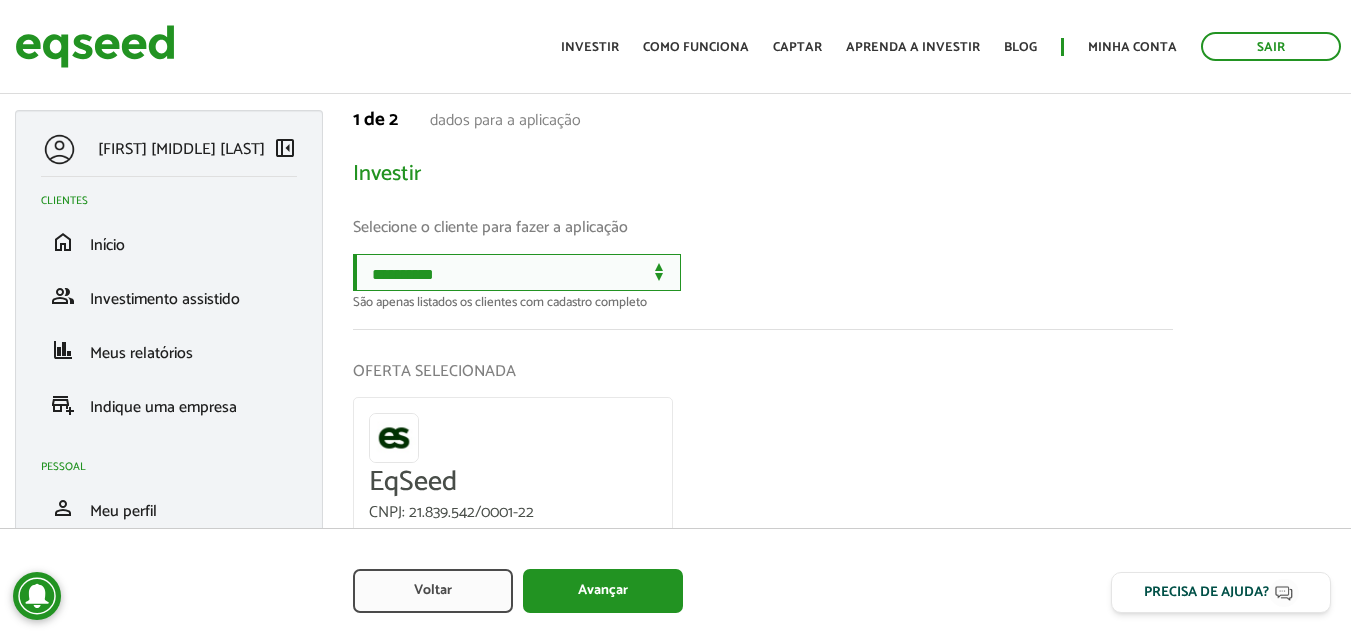 click on "**********" at bounding box center [517, 272] 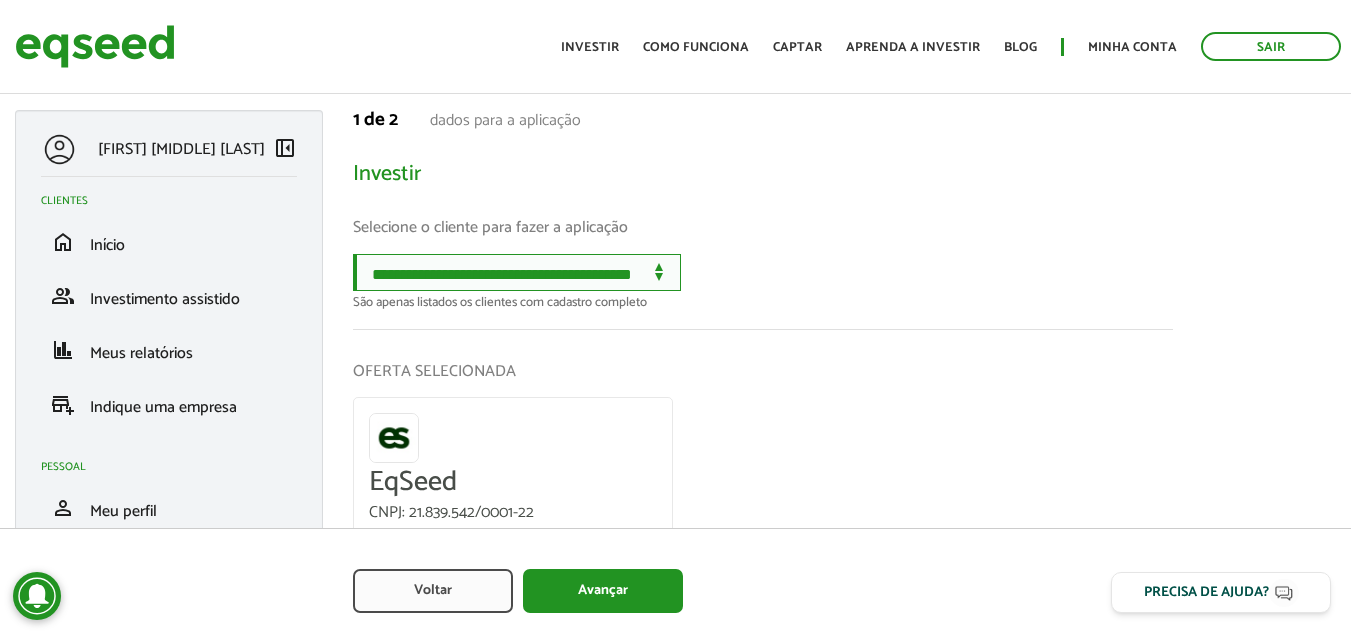 click on "**********" at bounding box center (517, 272) 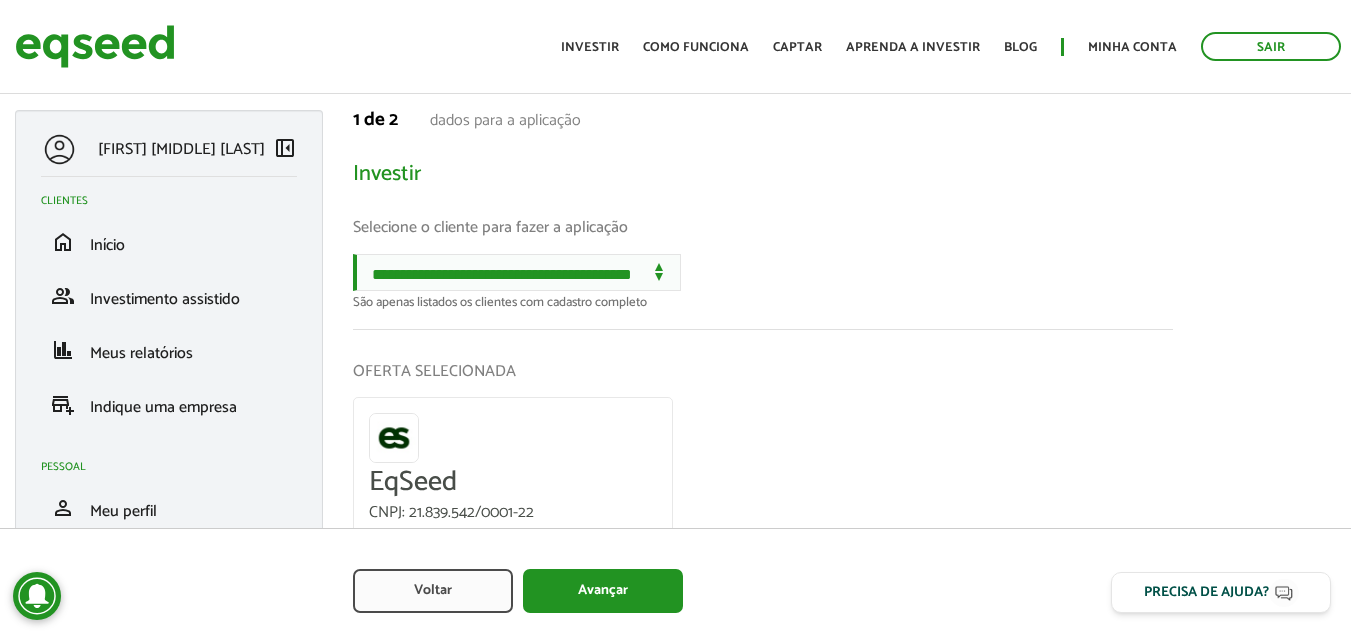 click on "Selecione o cliente para fazer a aplicação" at bounding box center (763, 227) 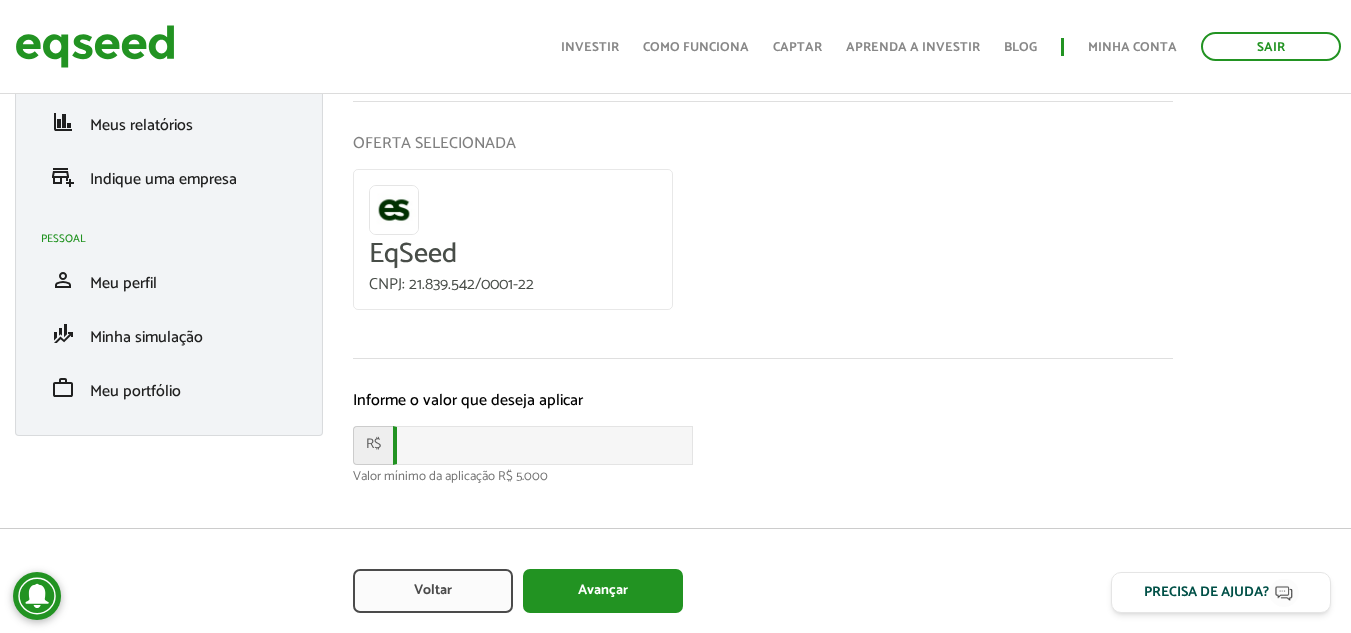 scroll, scrollTop: 250, scrollLeft: 0, axis: vertical 